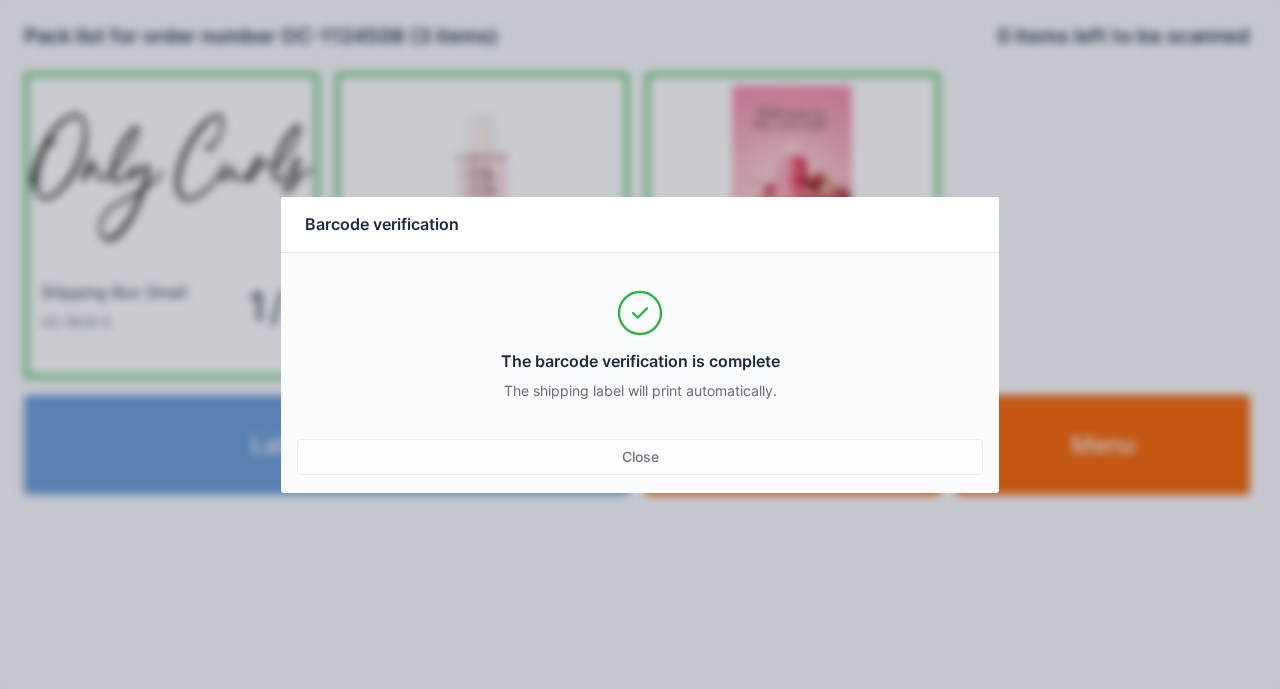 scroll, scrollTop: 0, scrollLeft: 0, axis: both 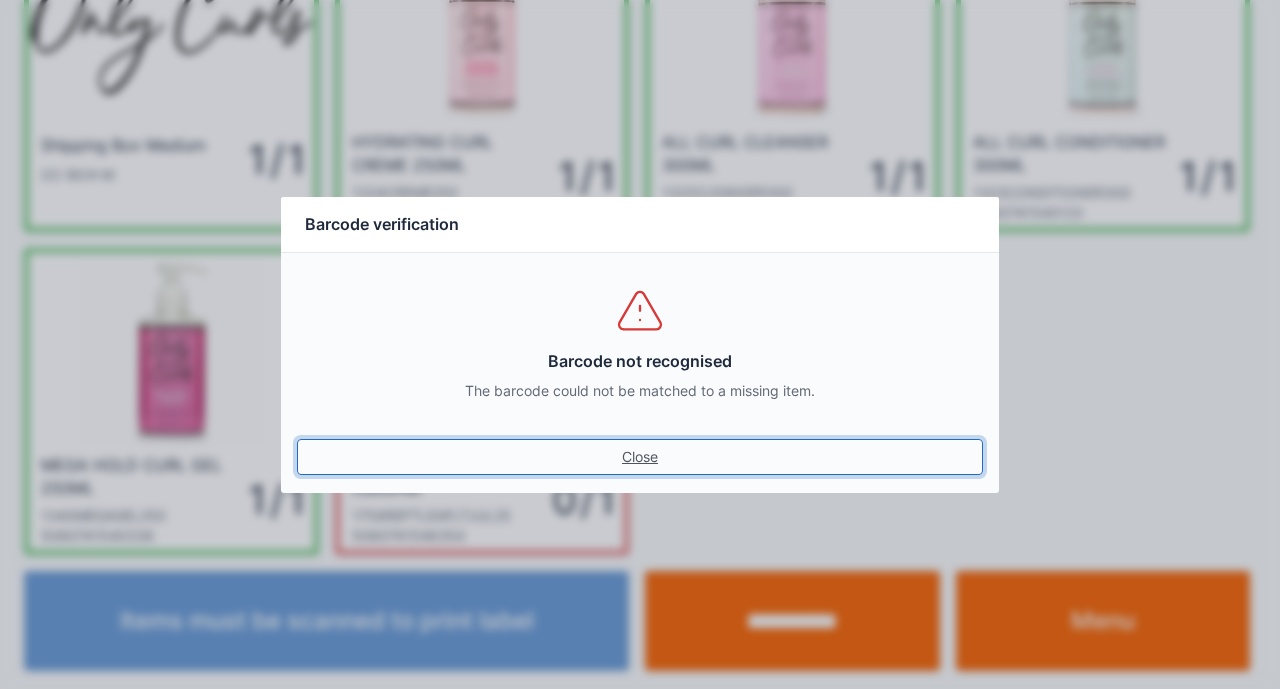 click on "Close" at bounding box center (640, 457) 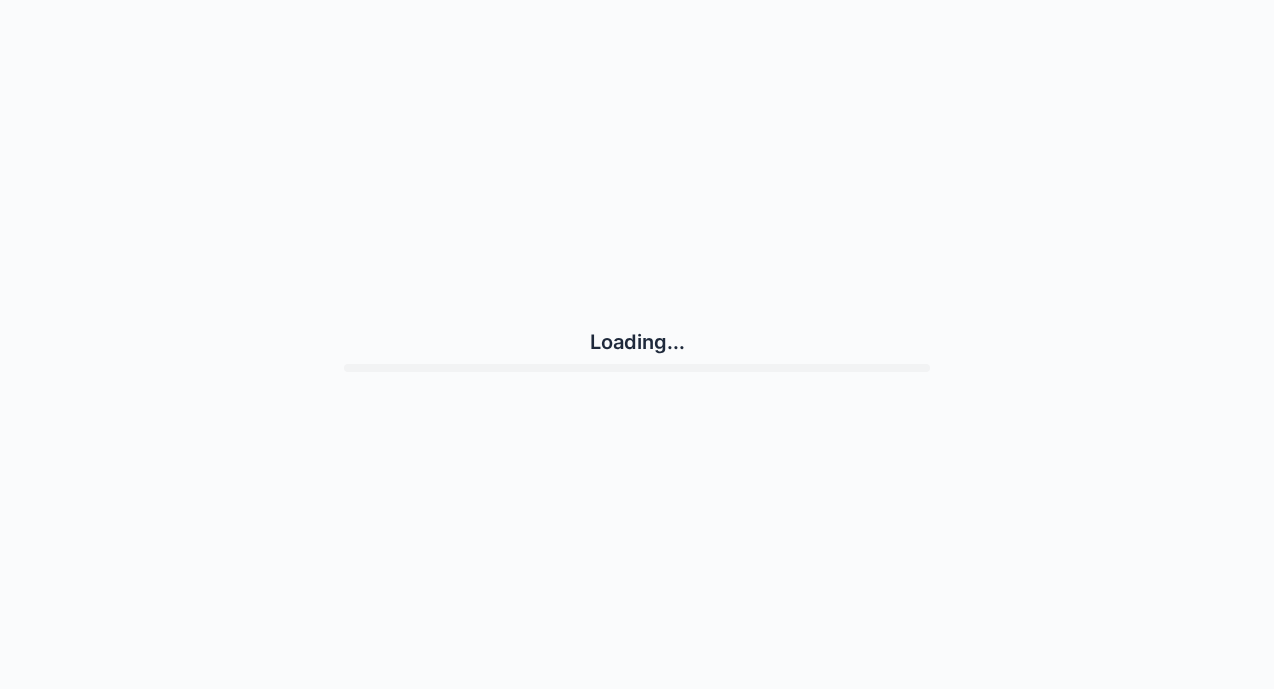 scroll, scrollTop: 0, scrollLeft: 0, axis: both 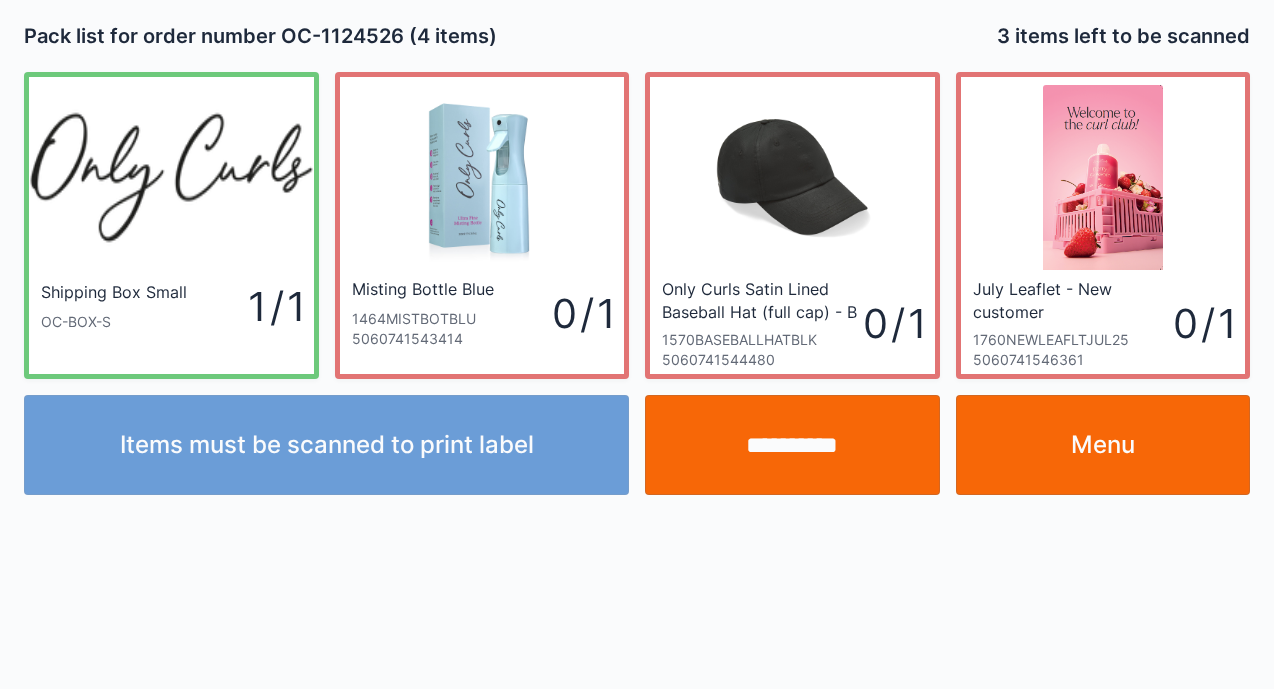 click on "Menu" at bounding box center [1103, 445] 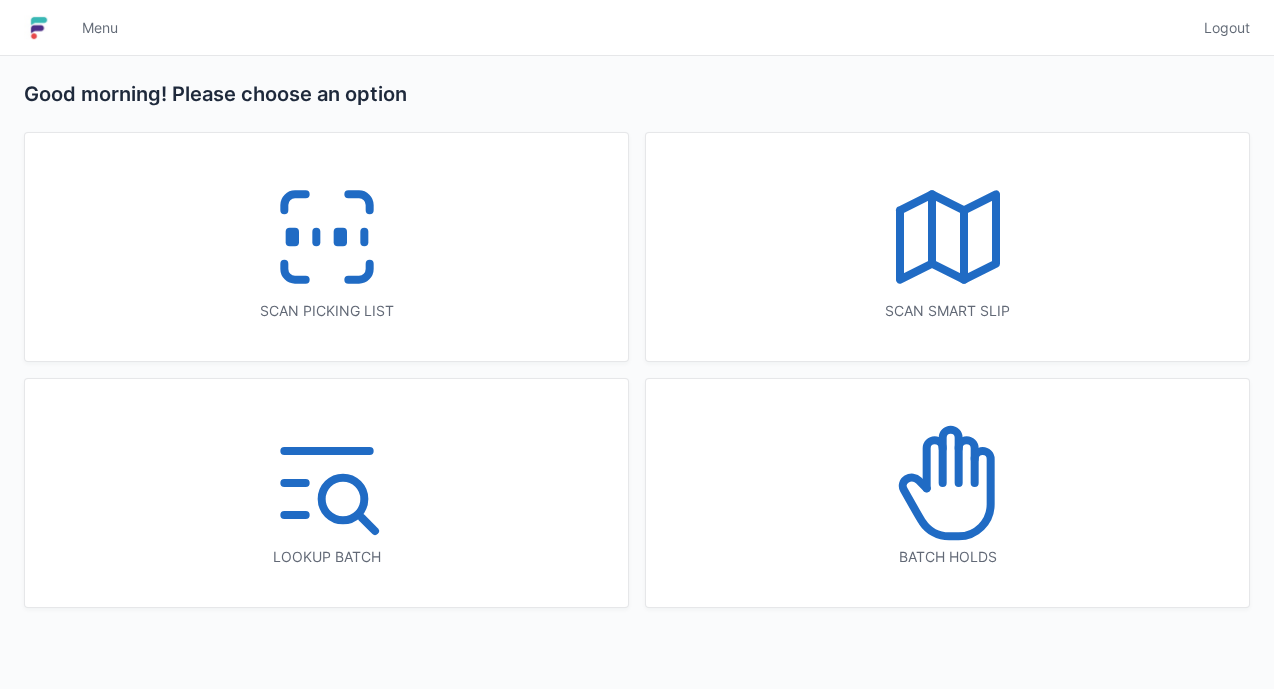 scroll, scrollTop: 0, scrollLeft: 0, axis: both 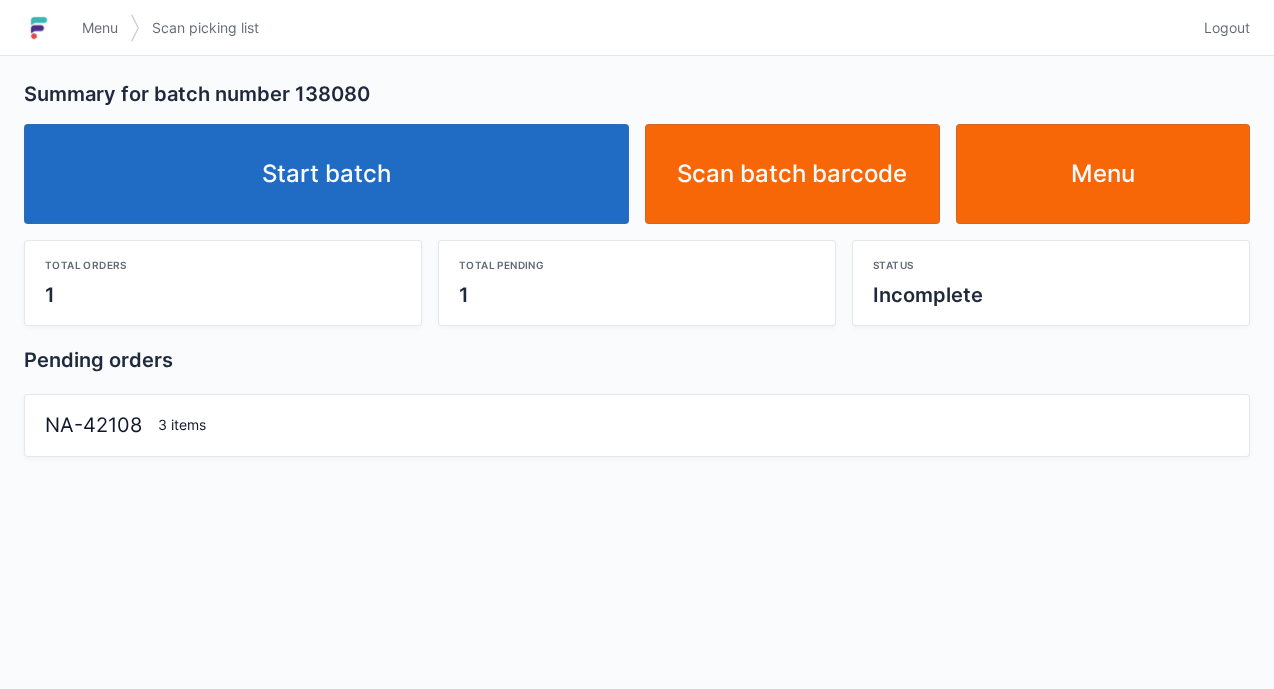 click on "Start batch" at bounding box center [326, 174] 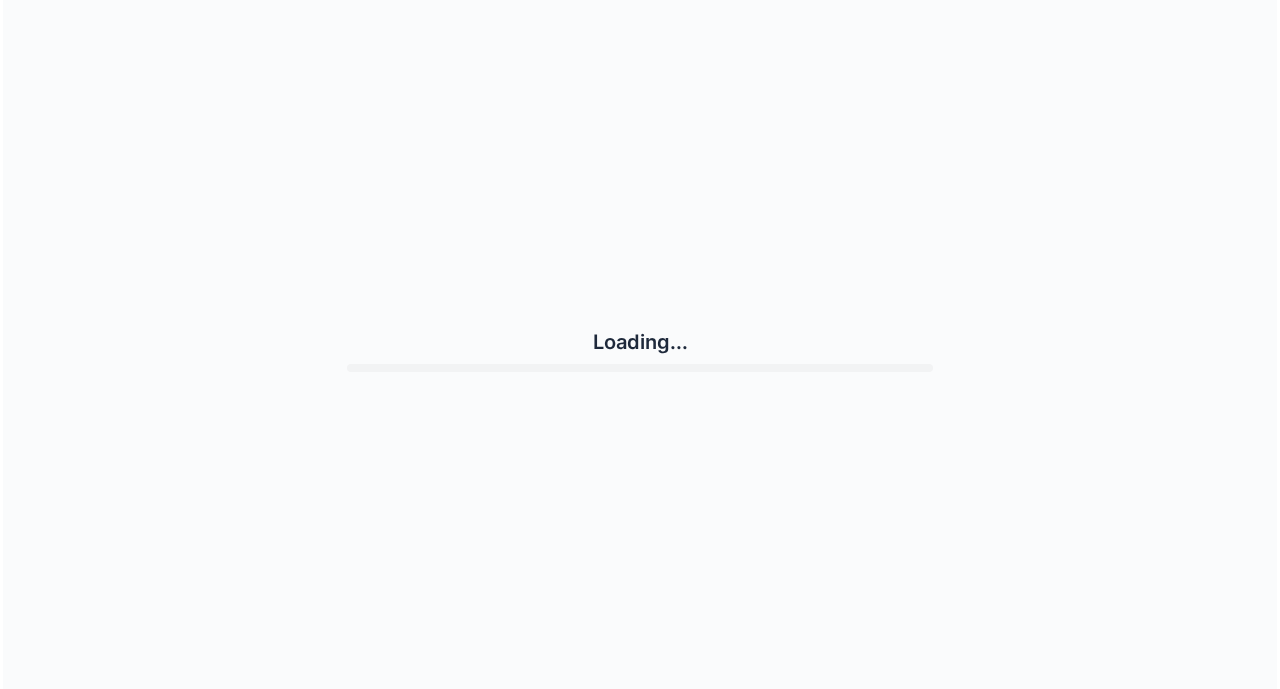 scroll, scrollTop: 0, scrollLeft: 0, axis: both 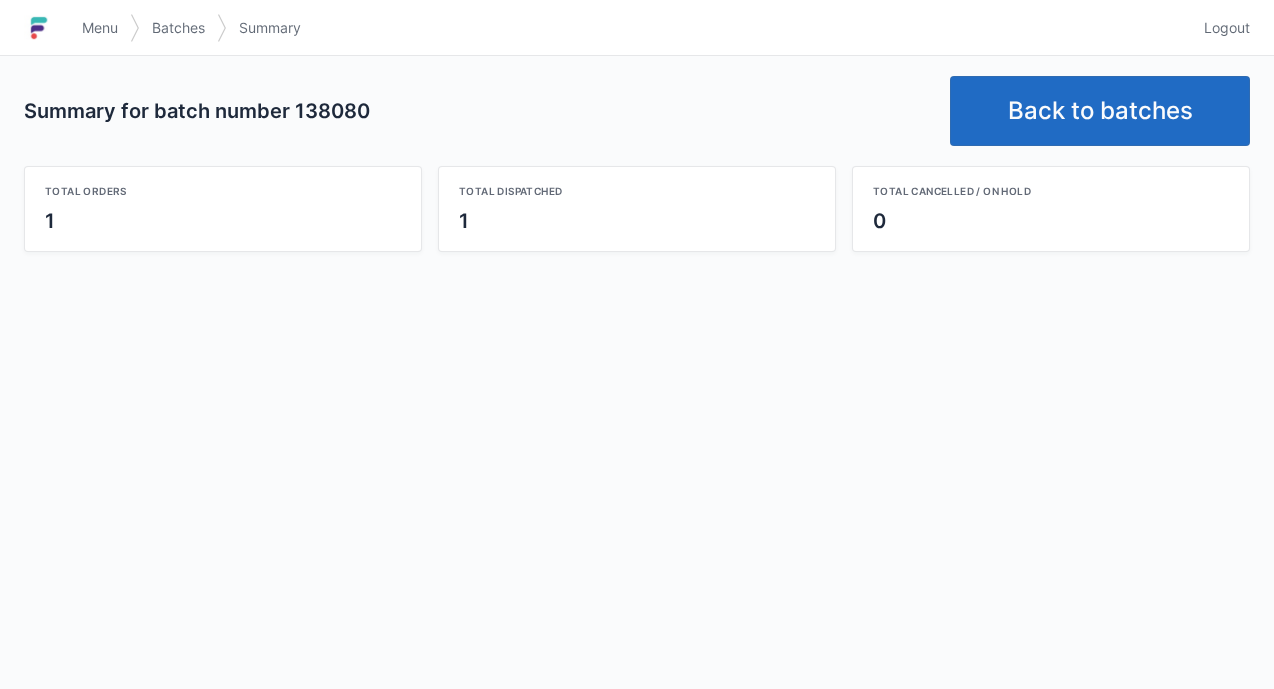 click on "Back to batches" at bounding box center (1100, 111) 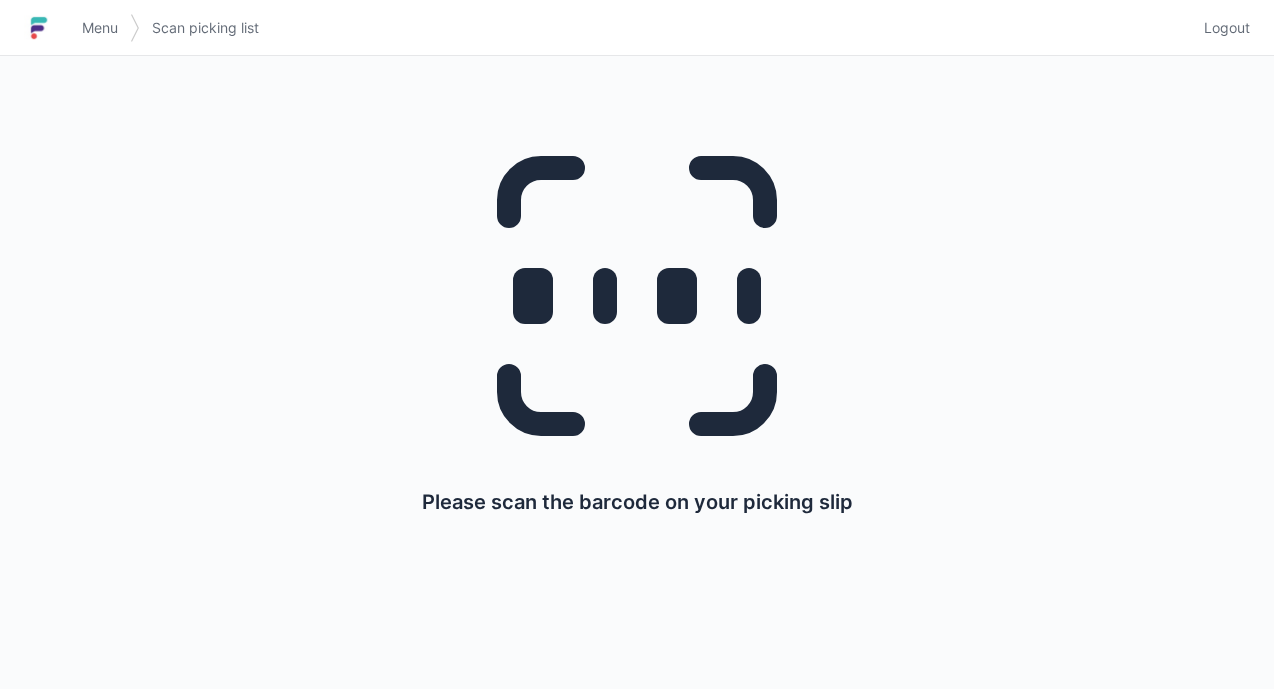 scroll, scrollTop: 0, scrollLeft: 0, axis: both 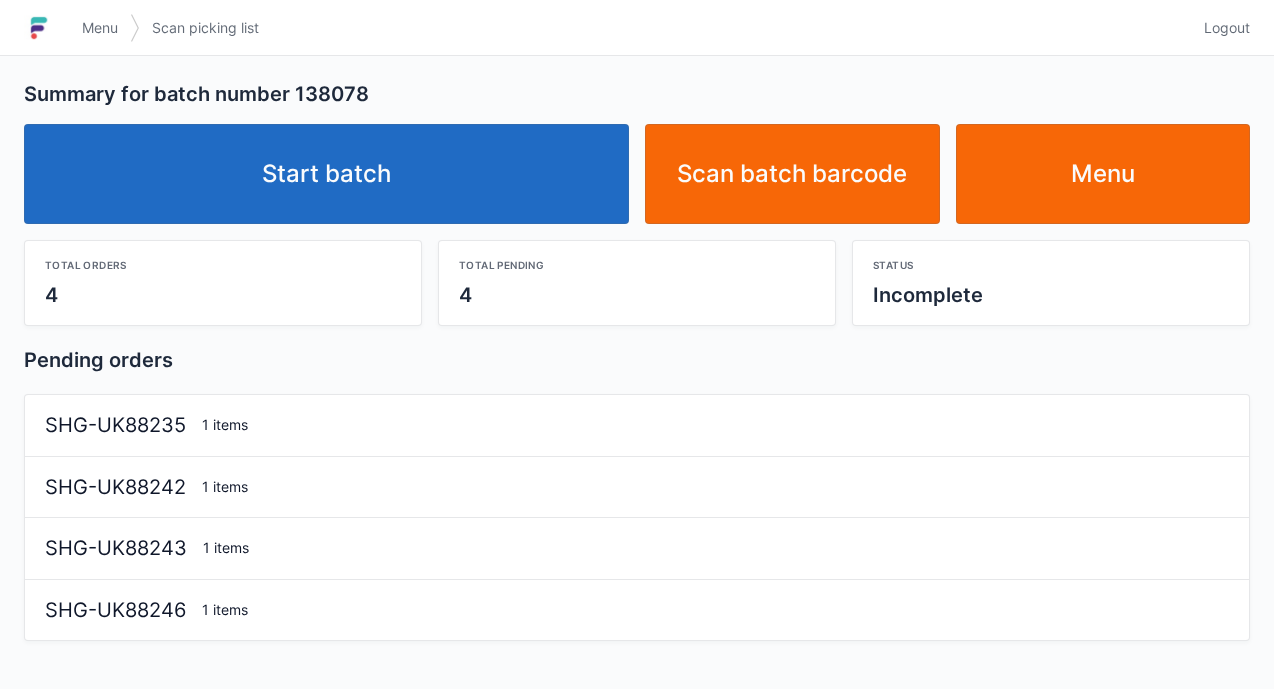 click on "Start batch" at bounding box center (326, 174) 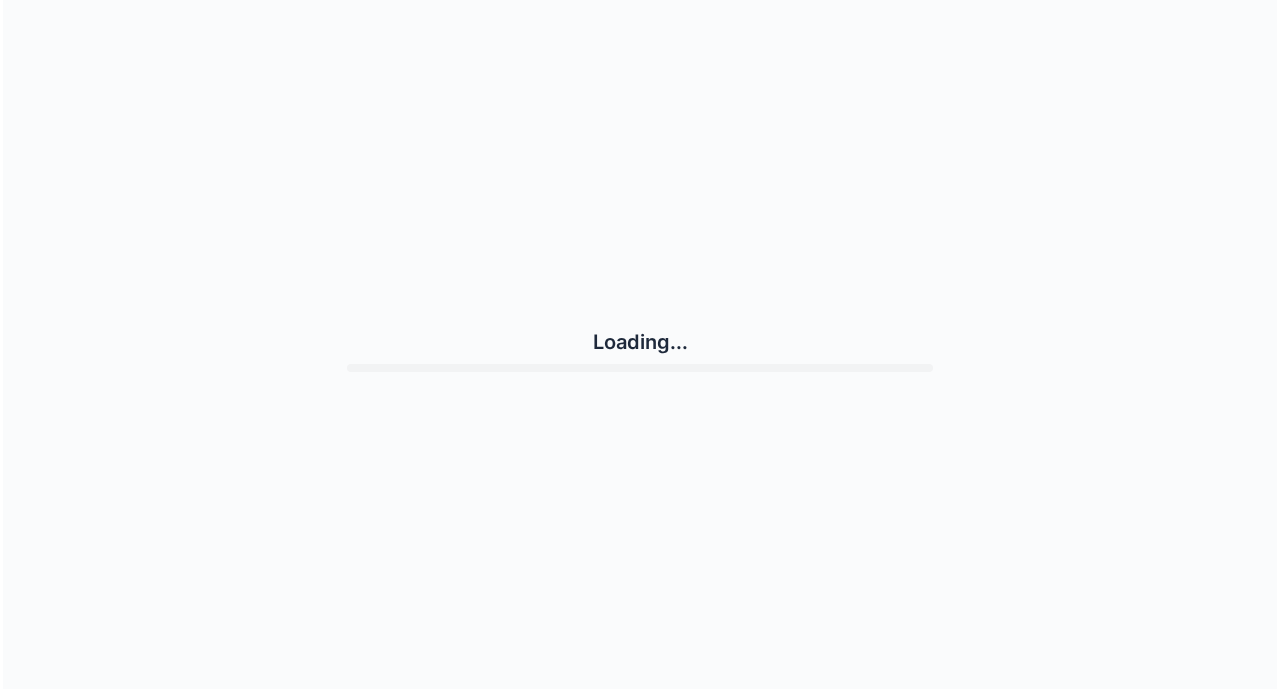 scroll, scrollTop: 0, scrollLeft: 0, axis: both 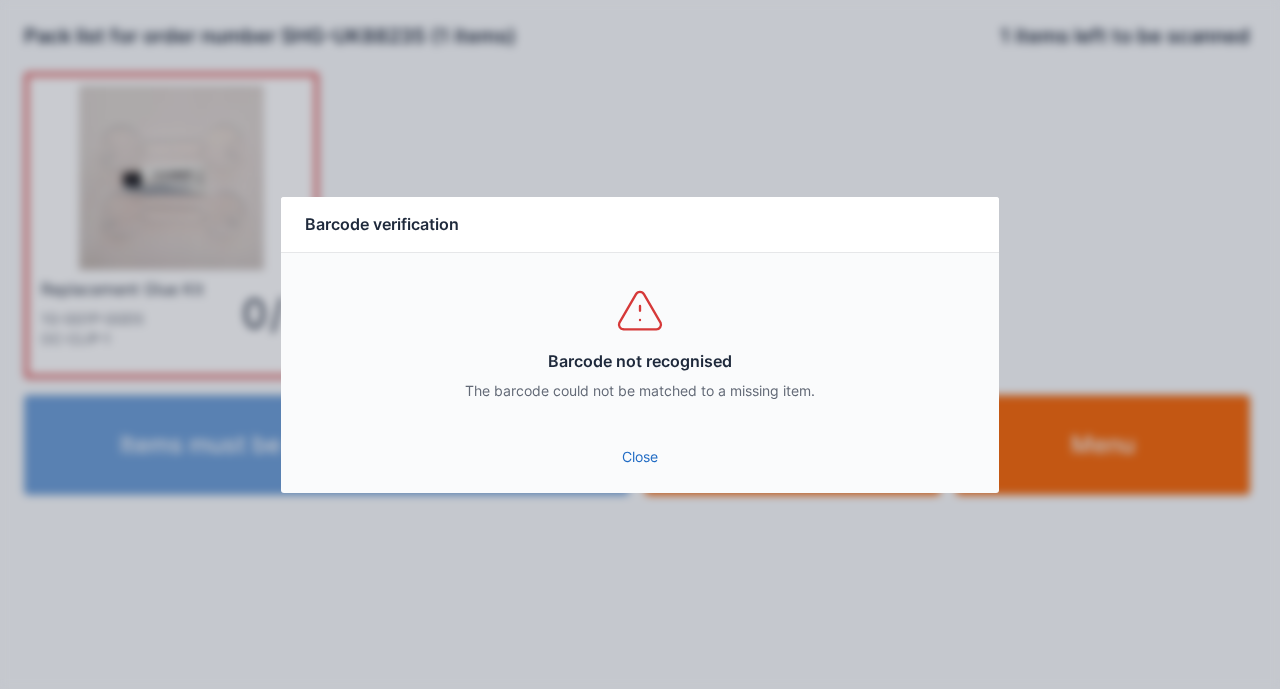 click on "Close" at bounding box center (640, 457) 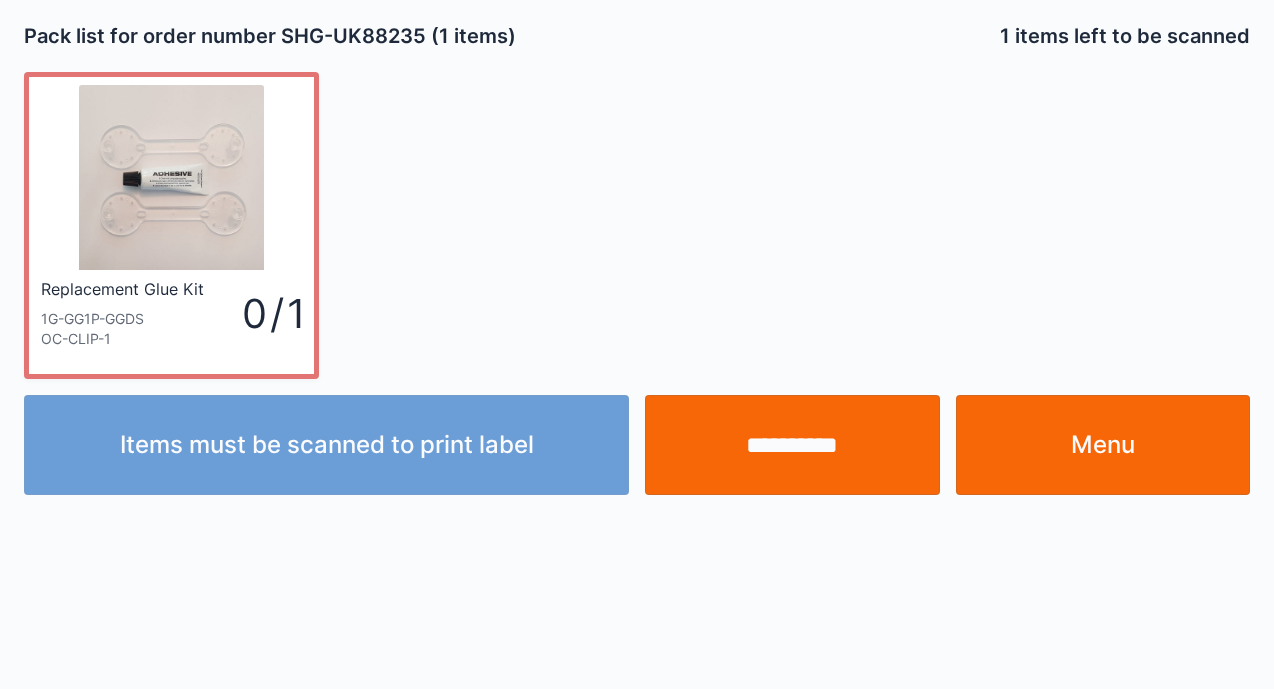 click on "**********" at bounding box center [637, 437] 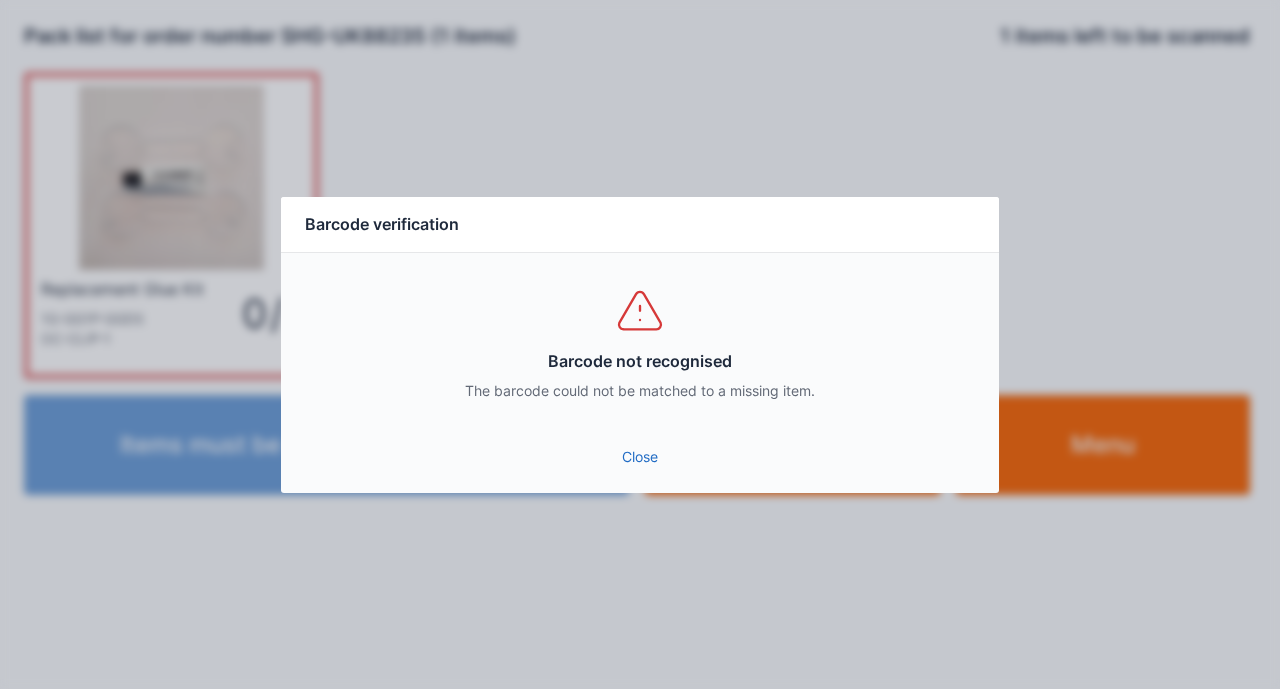 click on "Close" at bounding box center (640, 457) 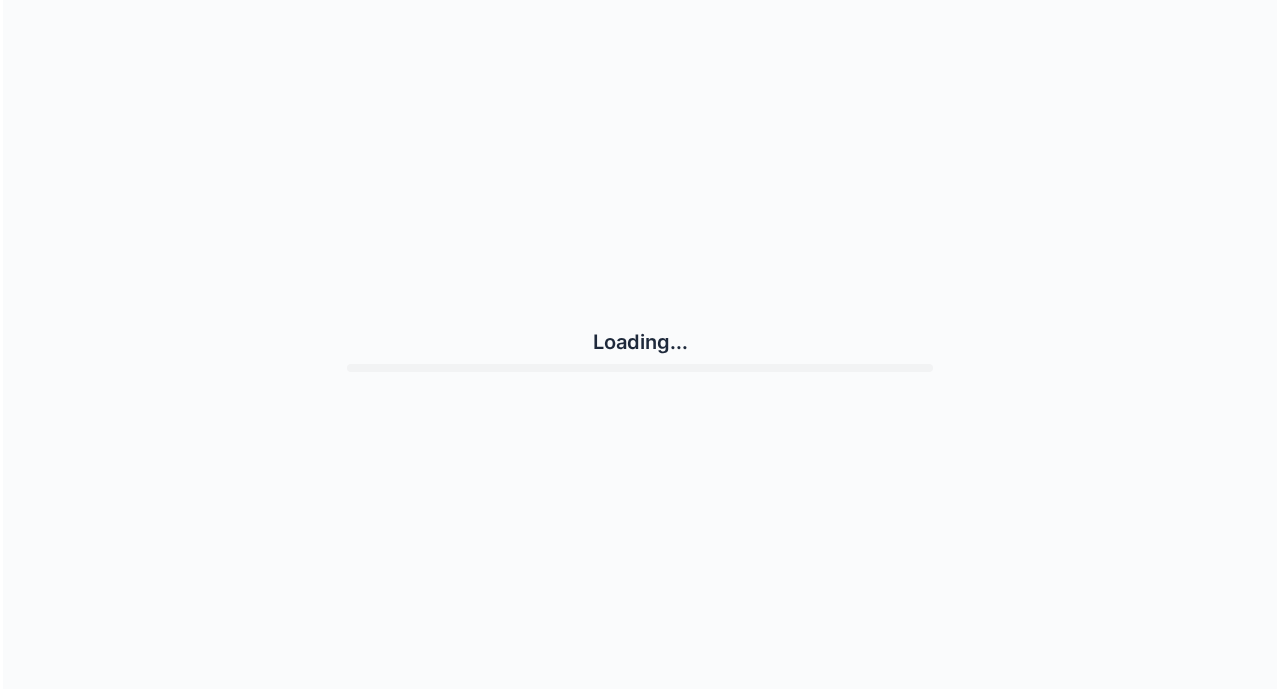 scroll, scrollTop: 0, scrollLeft: 0, axis: both 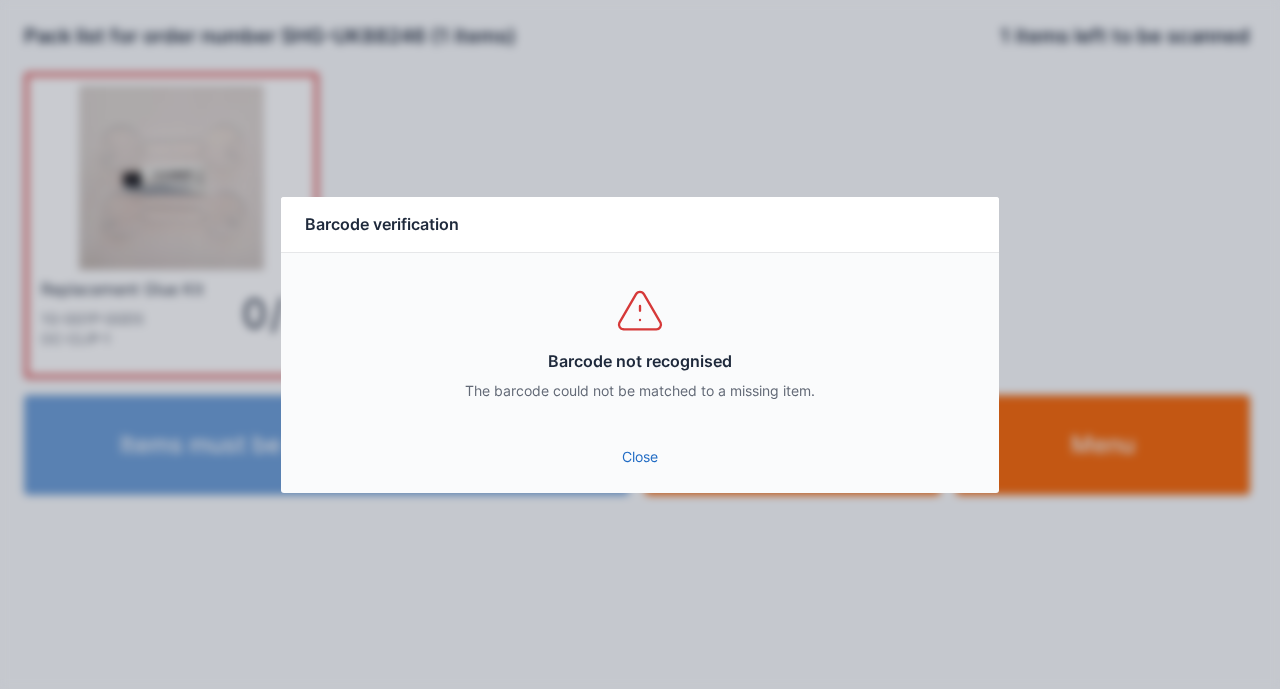 click on "Close" at bounding box center [640, 457] 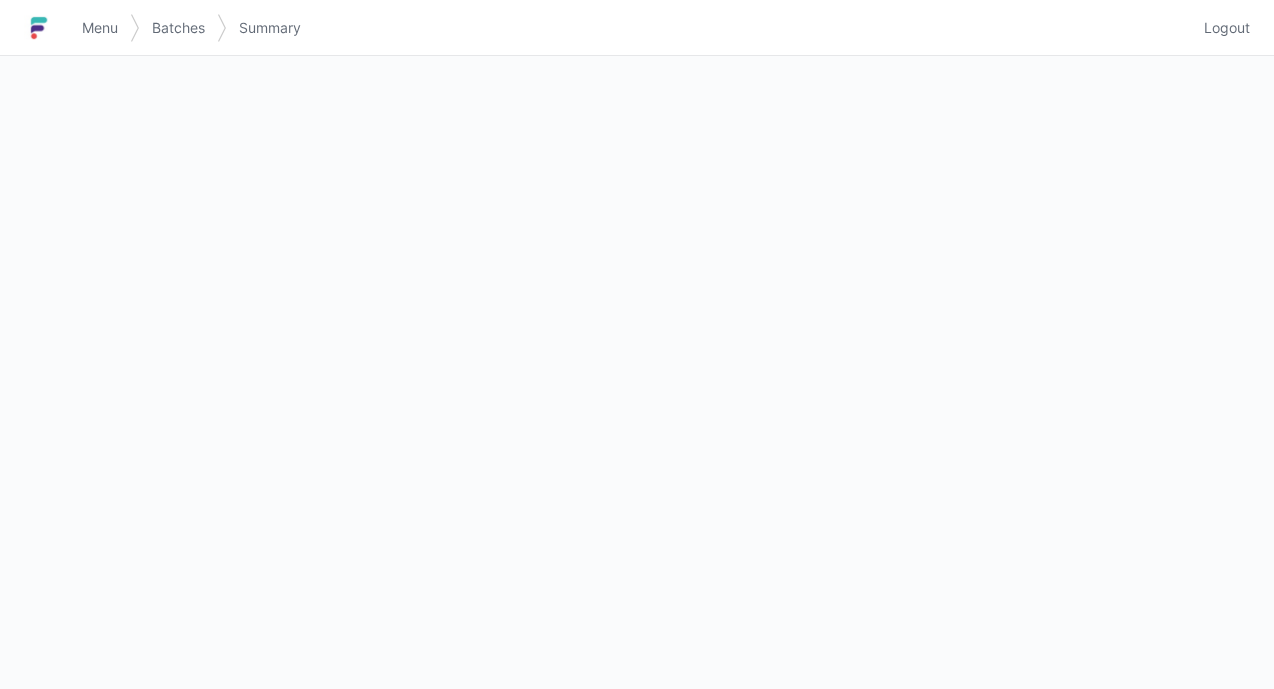 scroll, scrollTop: 0, scrollLeft: 0, axis: both 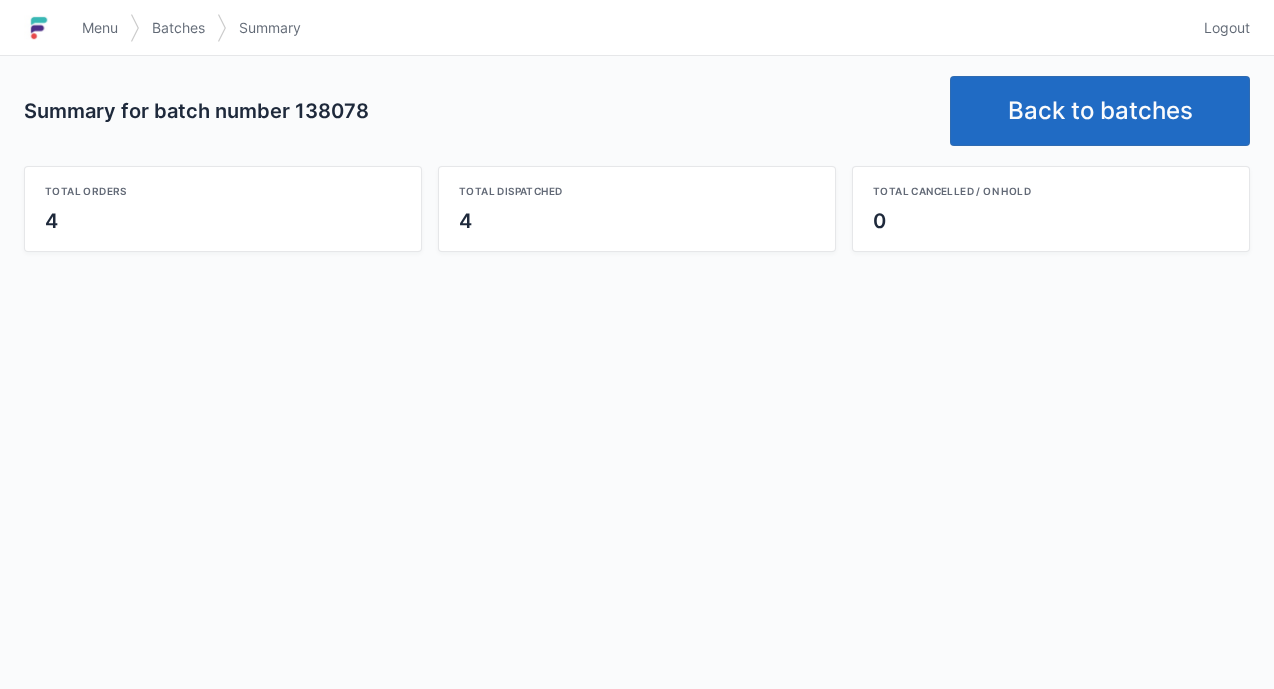 click on "Back to batches" at bounding box center [1100, 111] 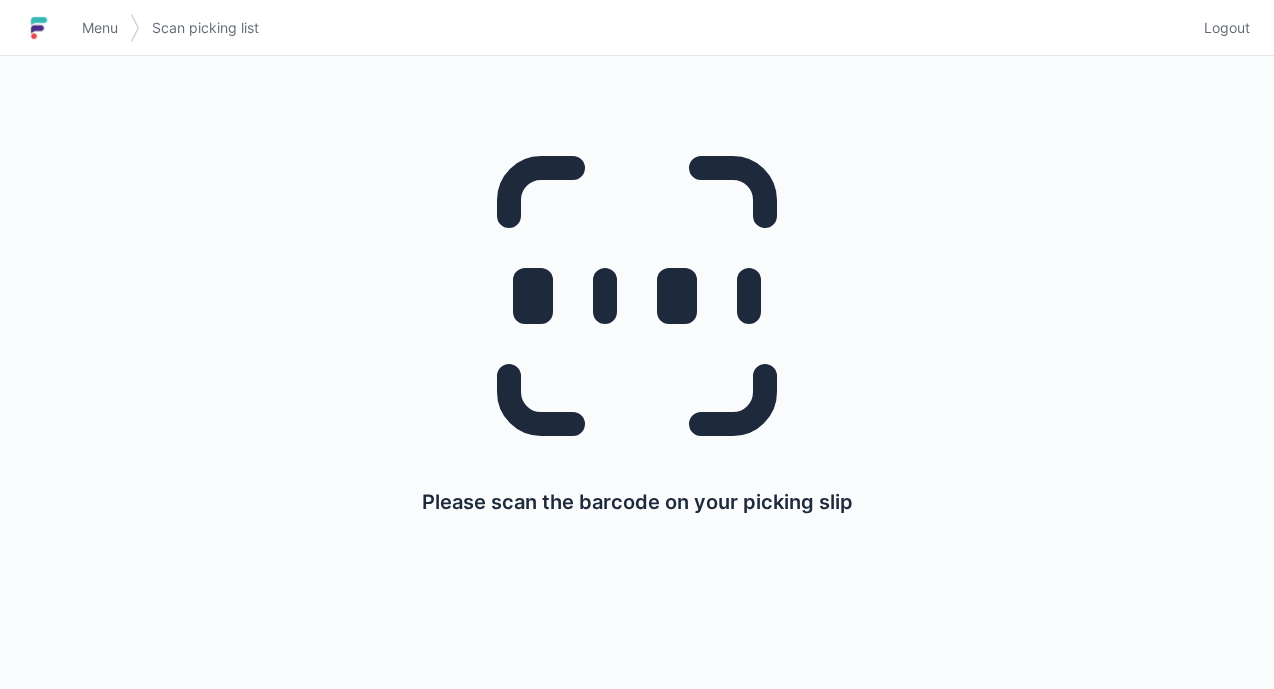 scroll, scrollTop: 0, scrollLeft: 0, axis: both 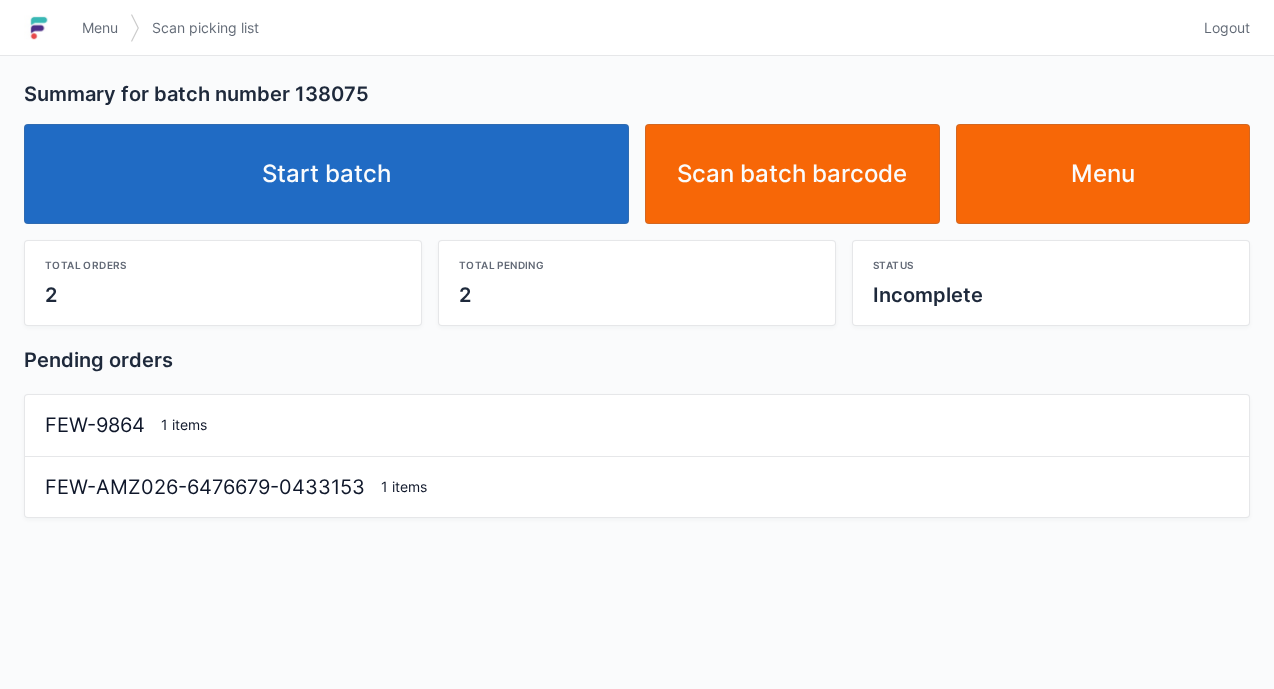 click on "Start batch" at bounding box center [326, 174] 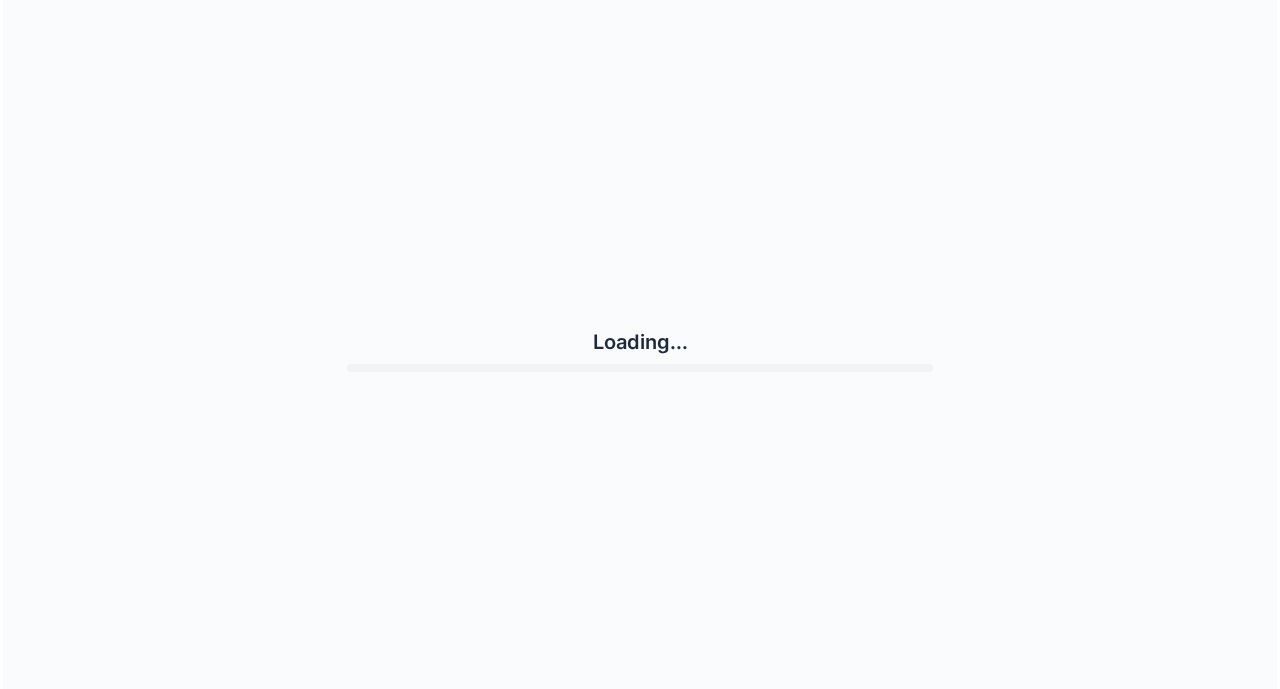 scroll, scrollTop: 0, scrollLeft: 0, axis: both 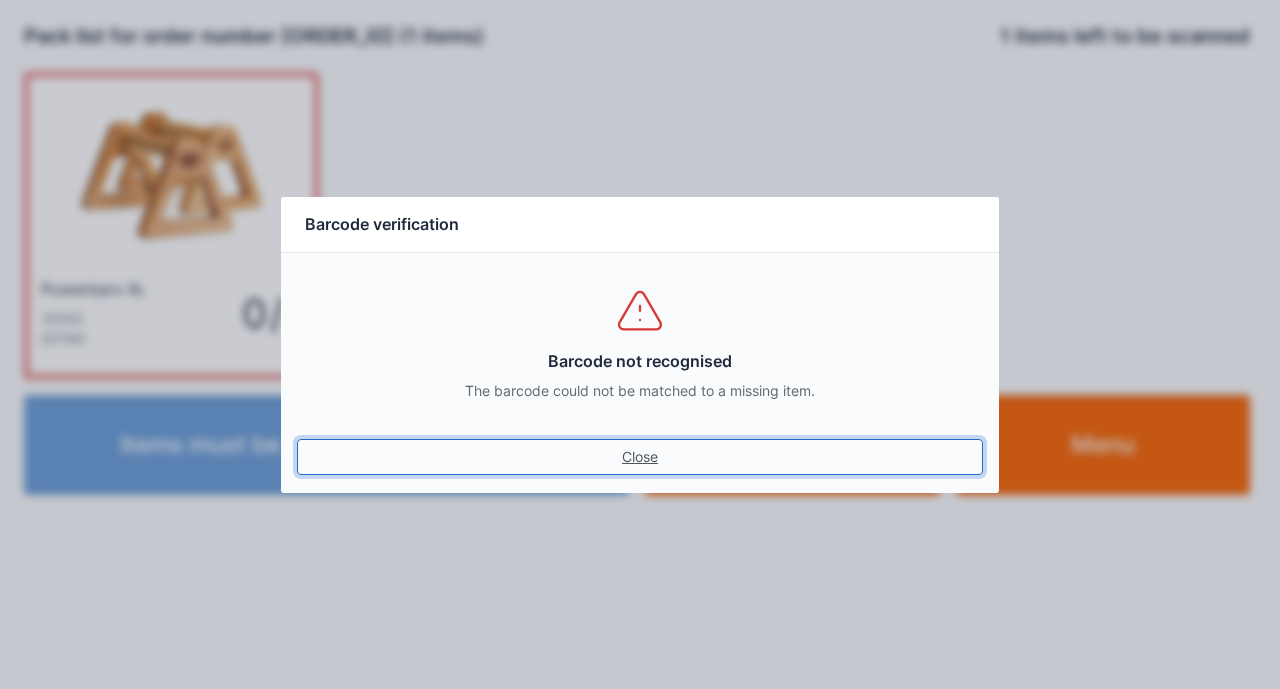 click on "Close" at bounding box center [640, 457] 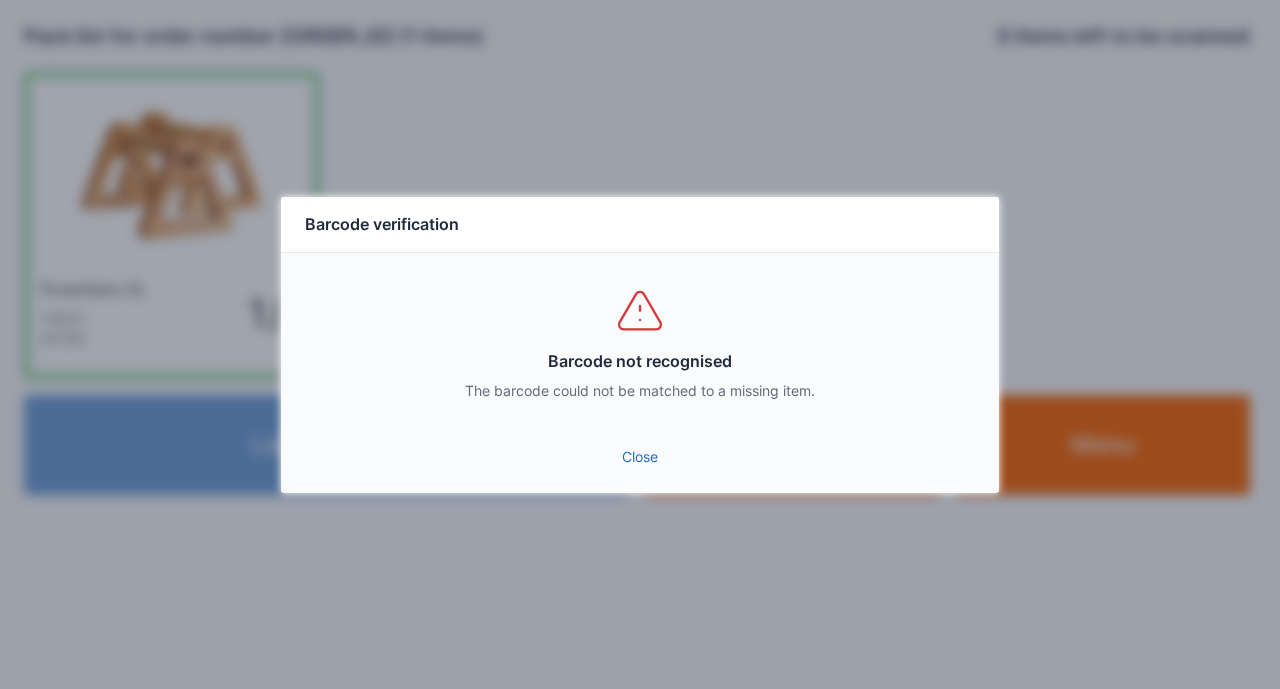 click on "Close" at bounding box center [640, 457] 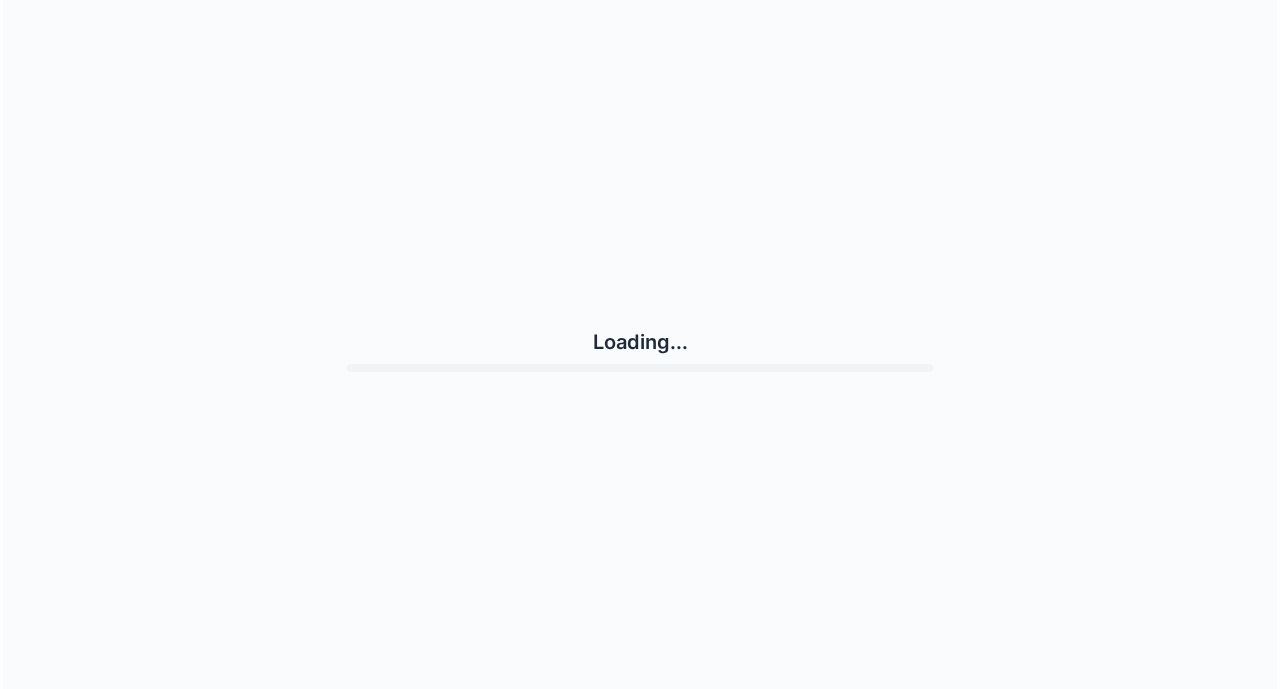 scroll, scrollTop: 0, scrollLeft: 0, axis: both 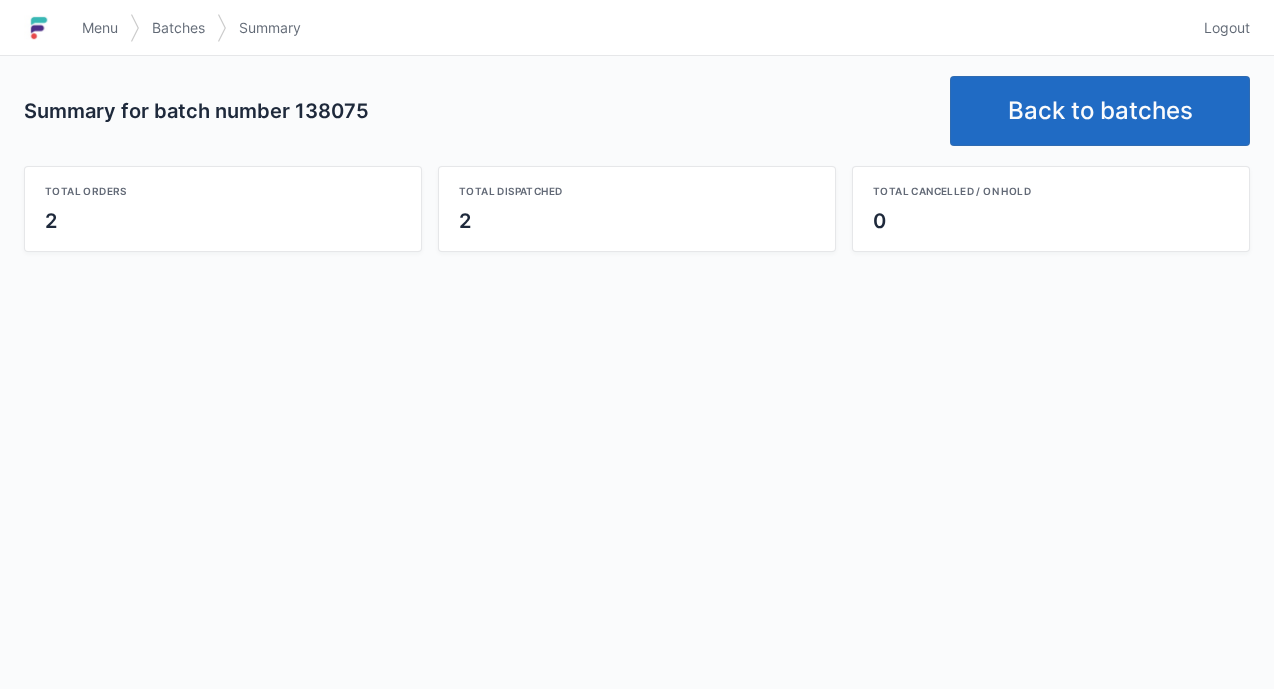 click on "Back to batches" at bounding box center [1100, 111] 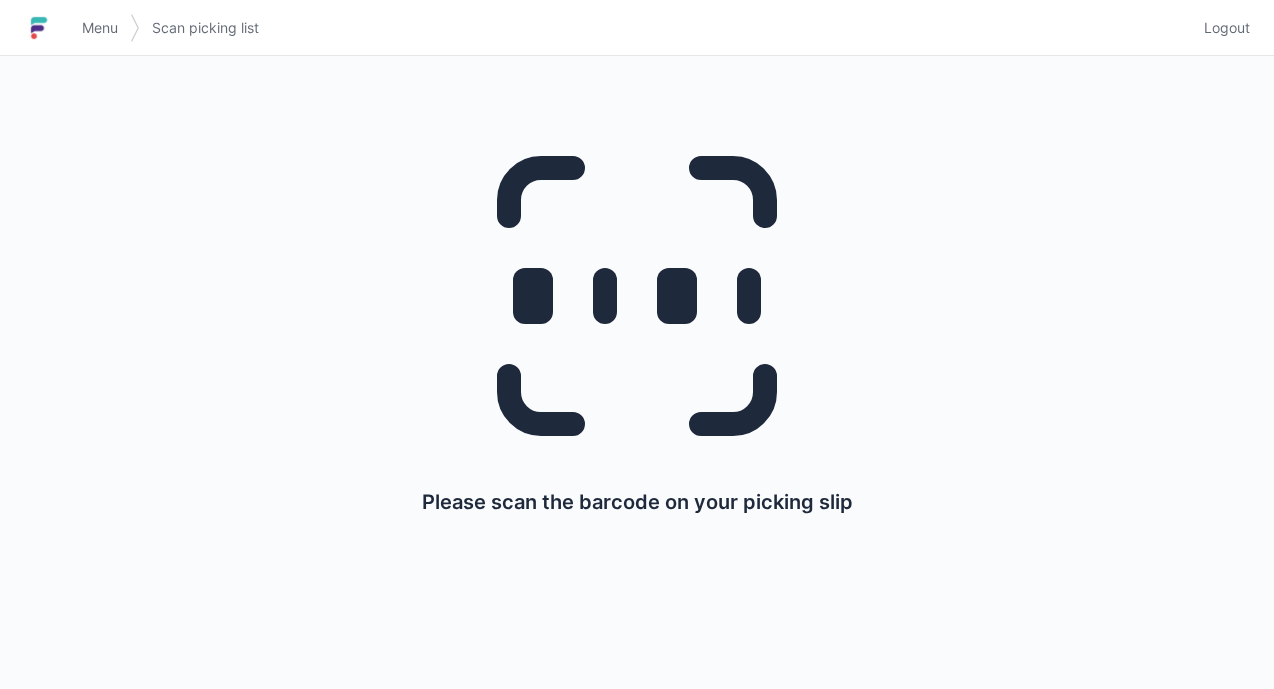 scroll, scrollTop: 0, scrollLeft: 0, axis: both 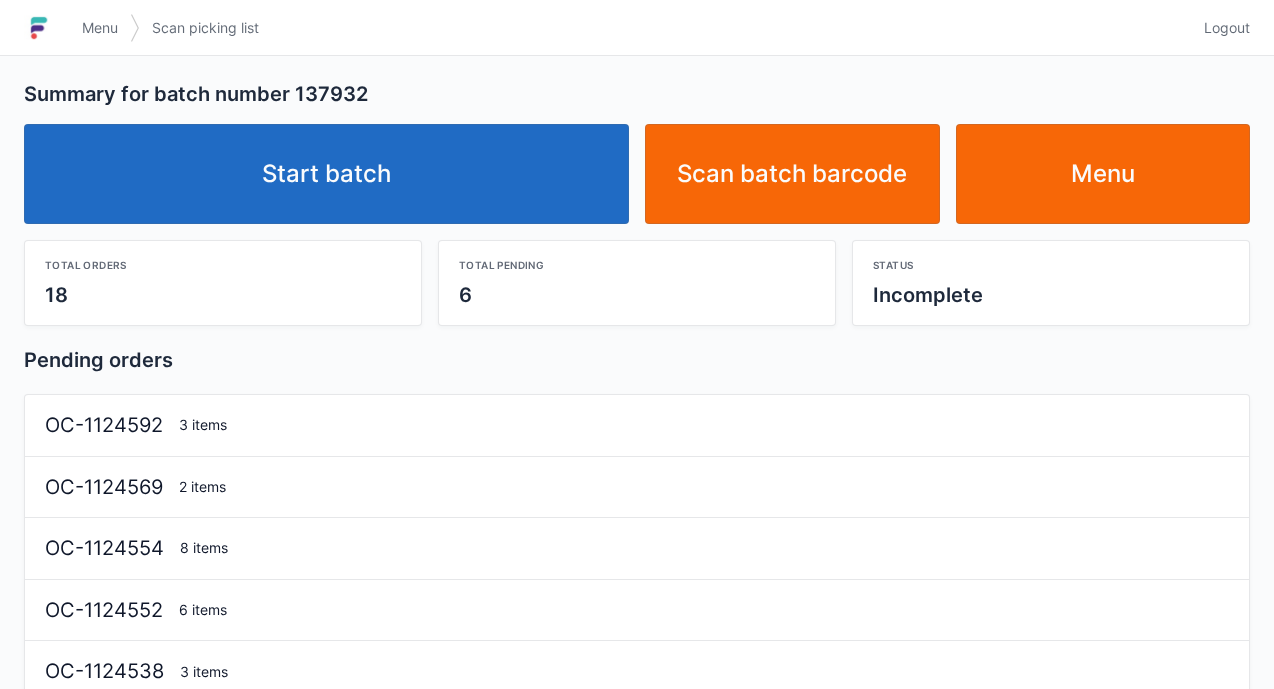 click on "Start batch" at bounding box center [326, 174] 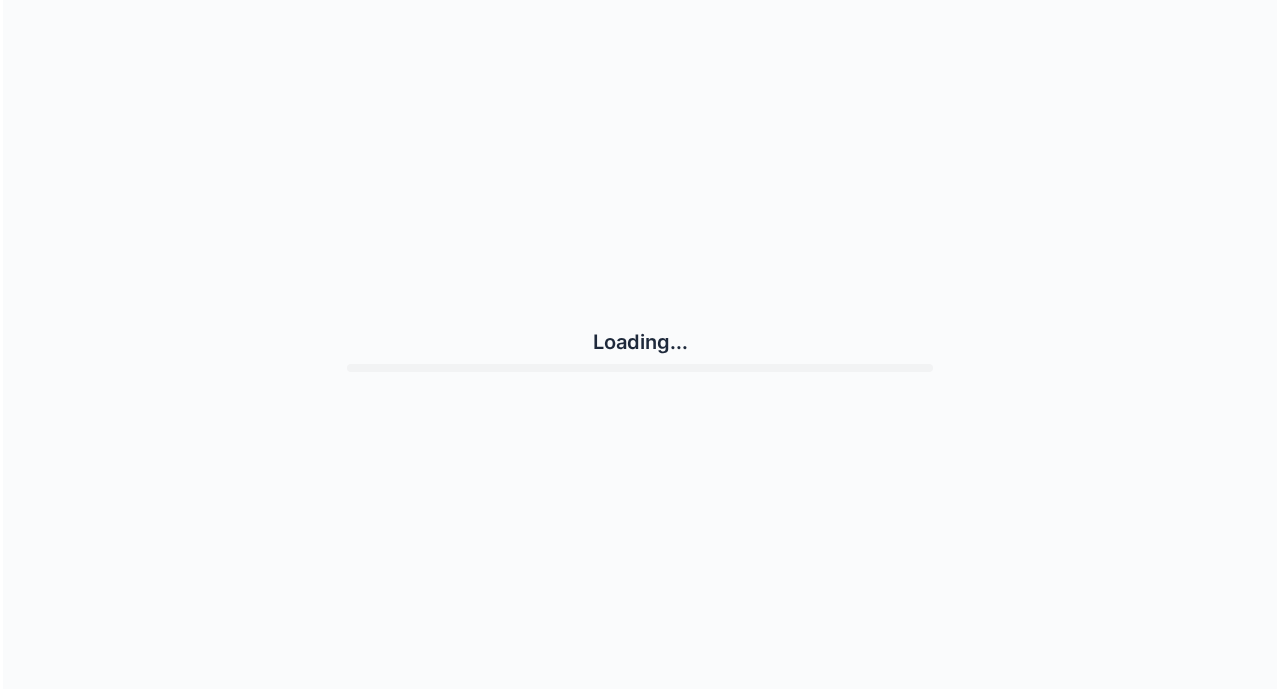 scroll, scrollTop: 0, scrollLeft: 0, axis: both 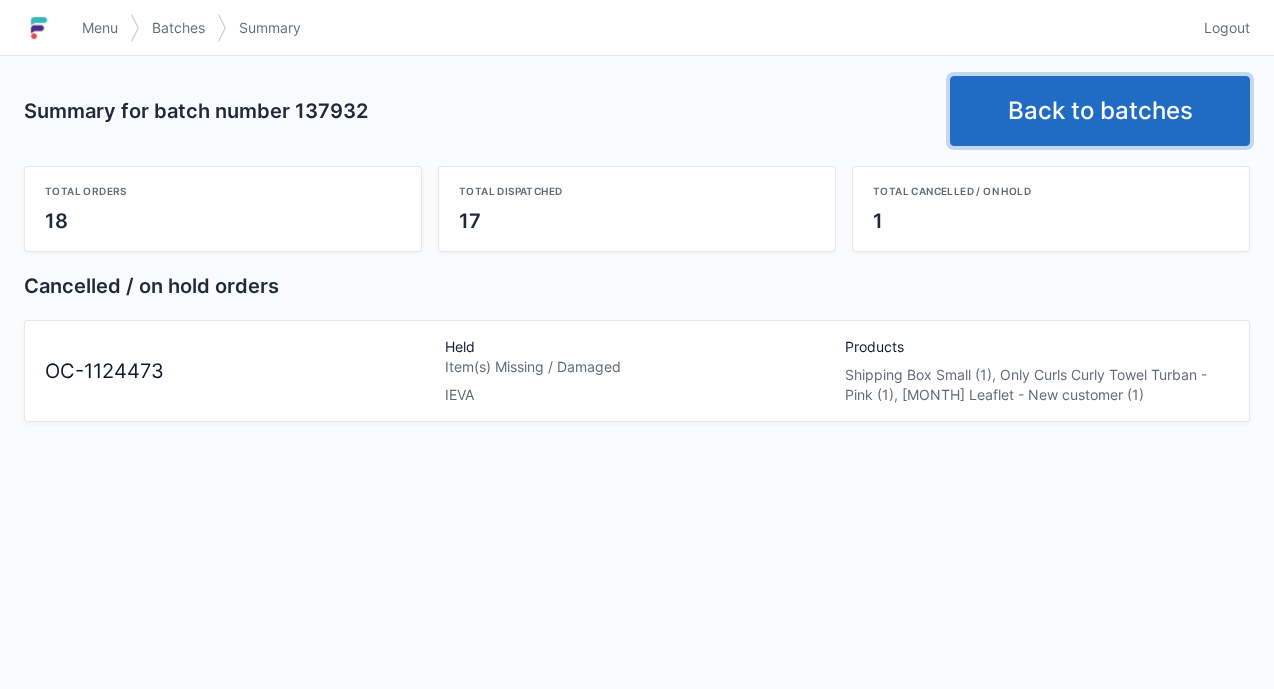 click on "Back to batches" at bounding box center (1100, 111) 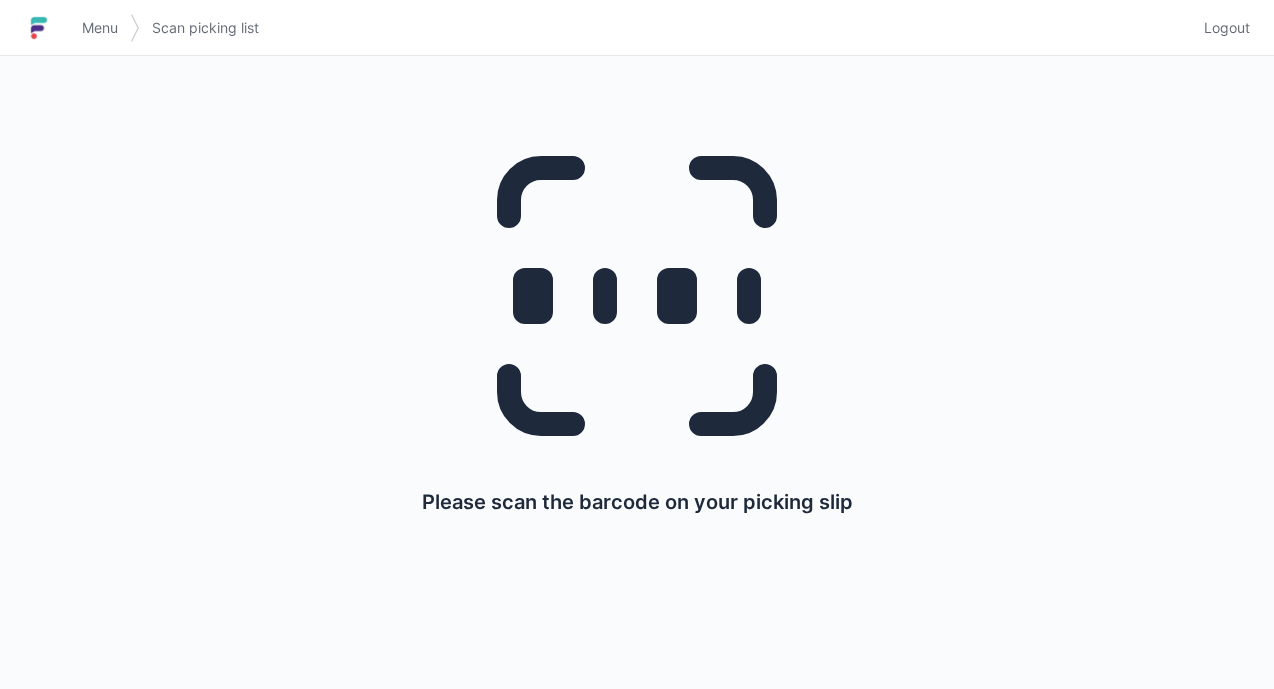 scroll, scrollTop: 0, scrollLeft: 0, axis: both 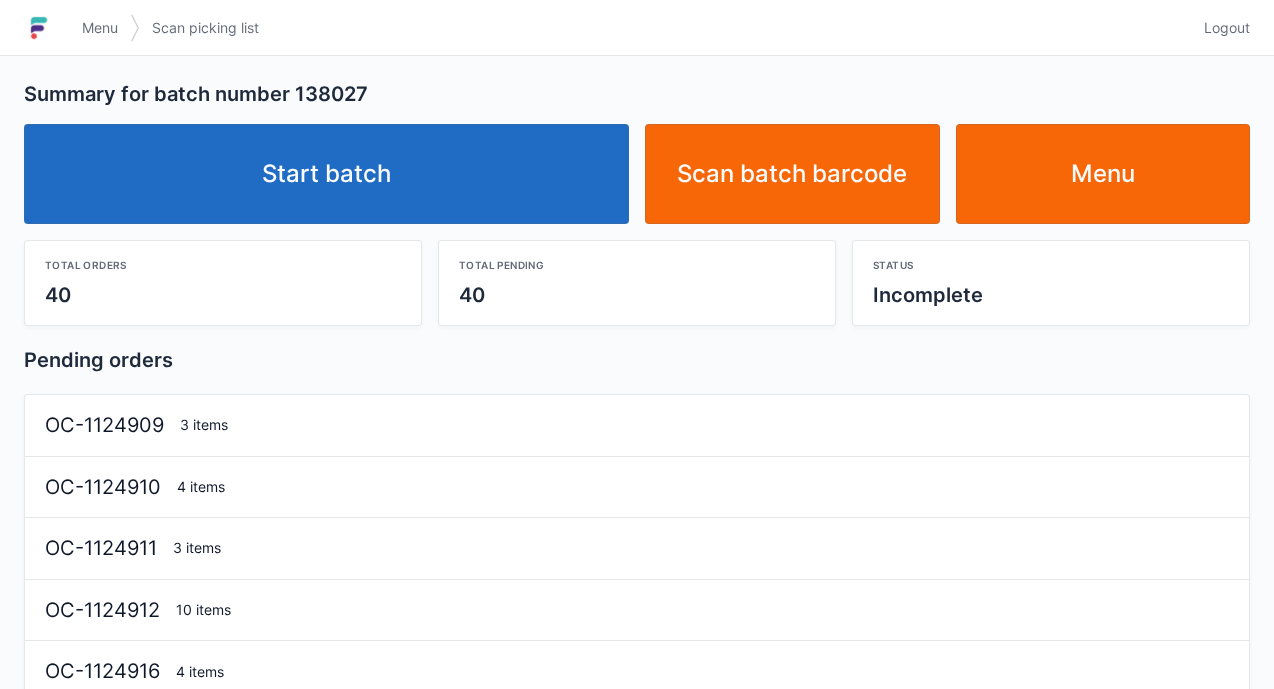 click on "Start batch" at bounding box center [326, 174] 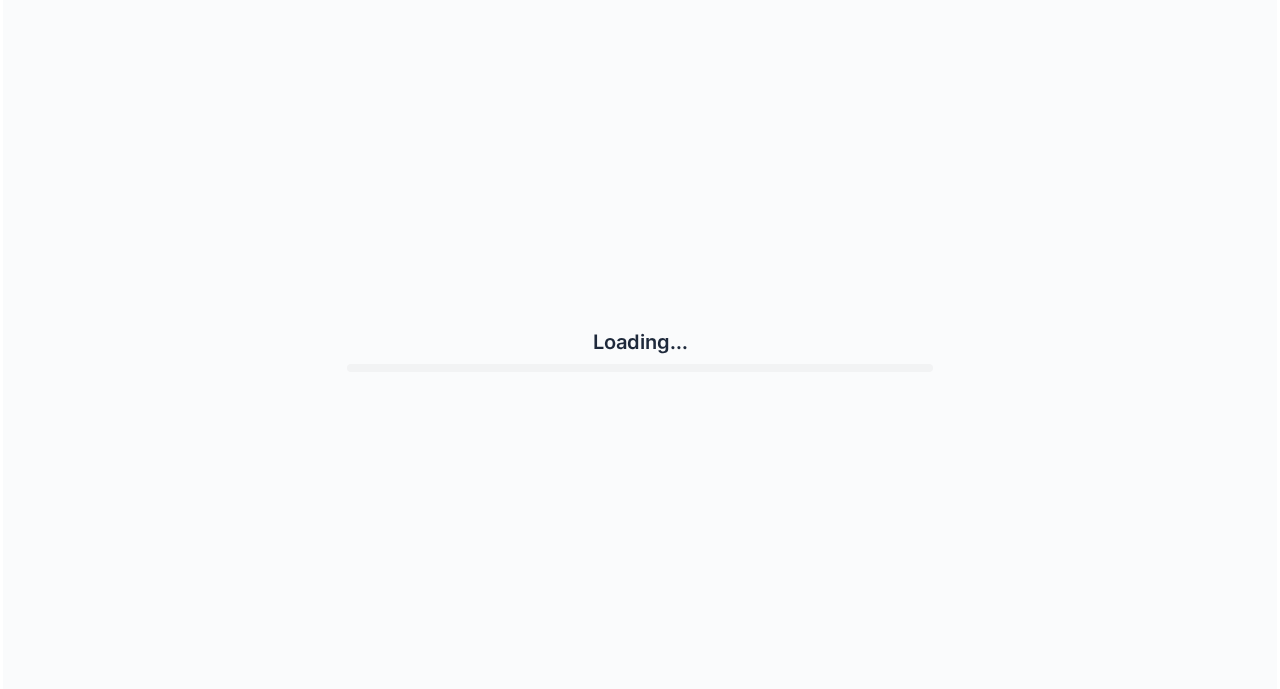 scroll, scrollTop: 0, scrollLeft: 0, axis: both 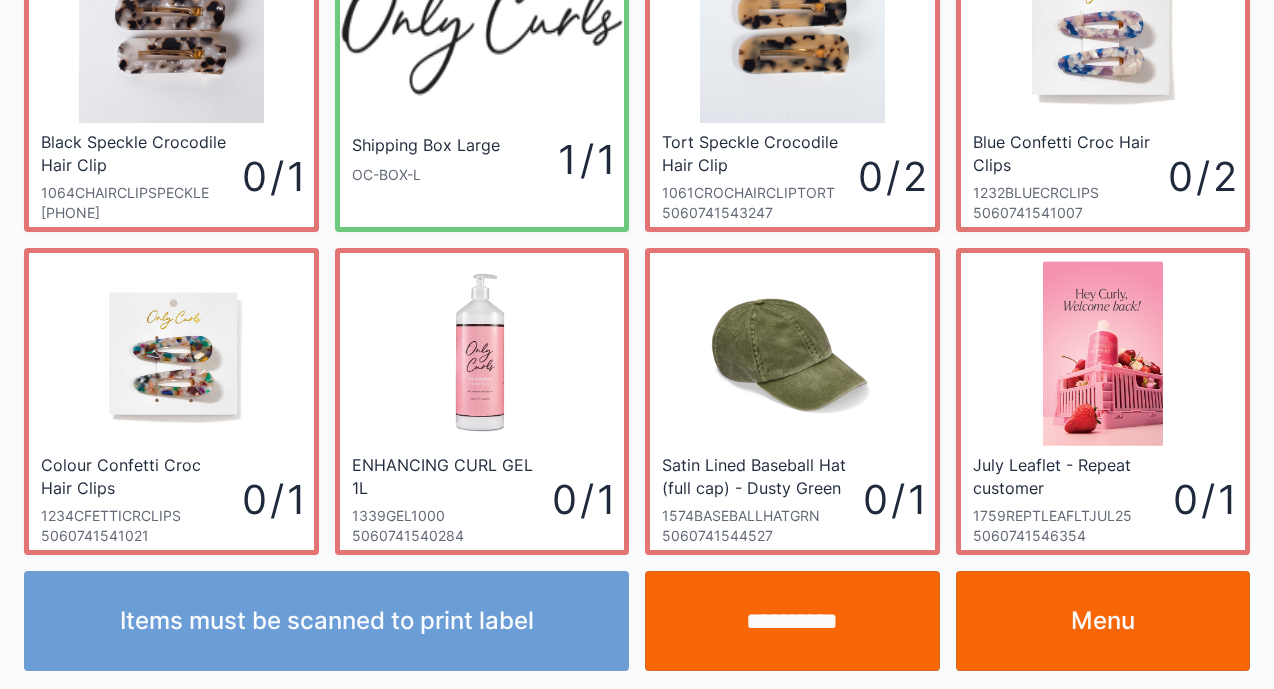click at bounding box center (1102, 30) 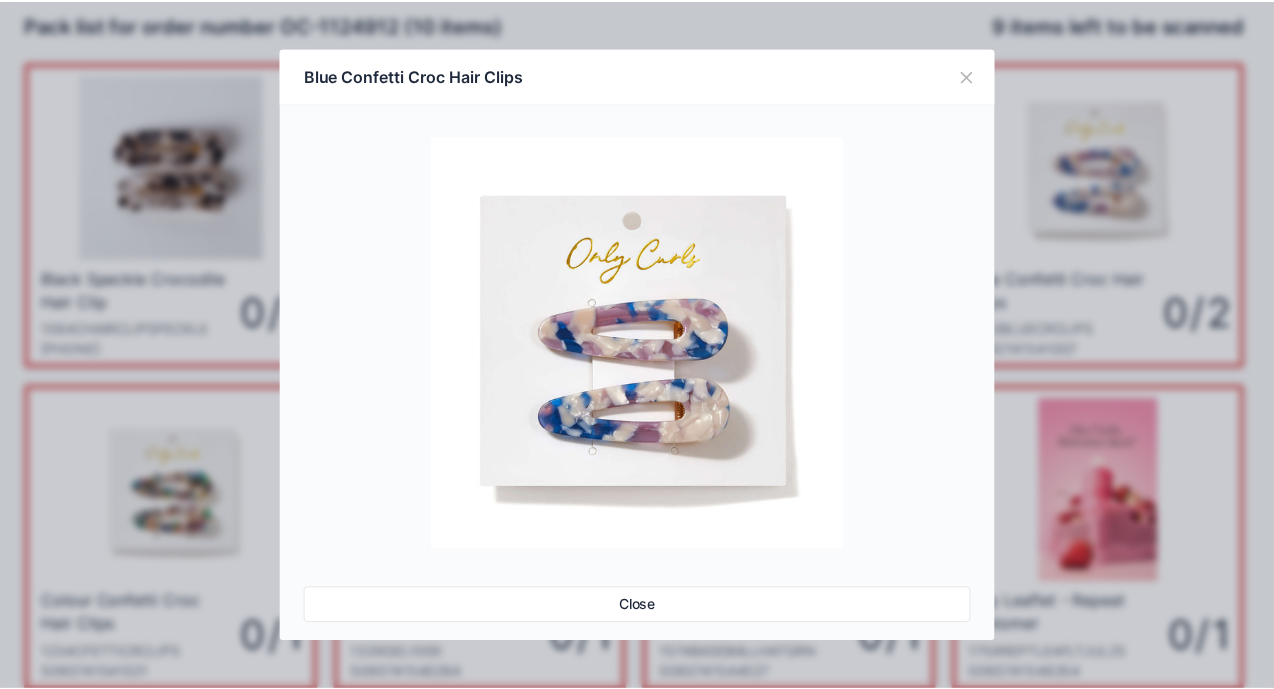 scroll, scrollTop: 0, scrollLeft: 0, axis: both 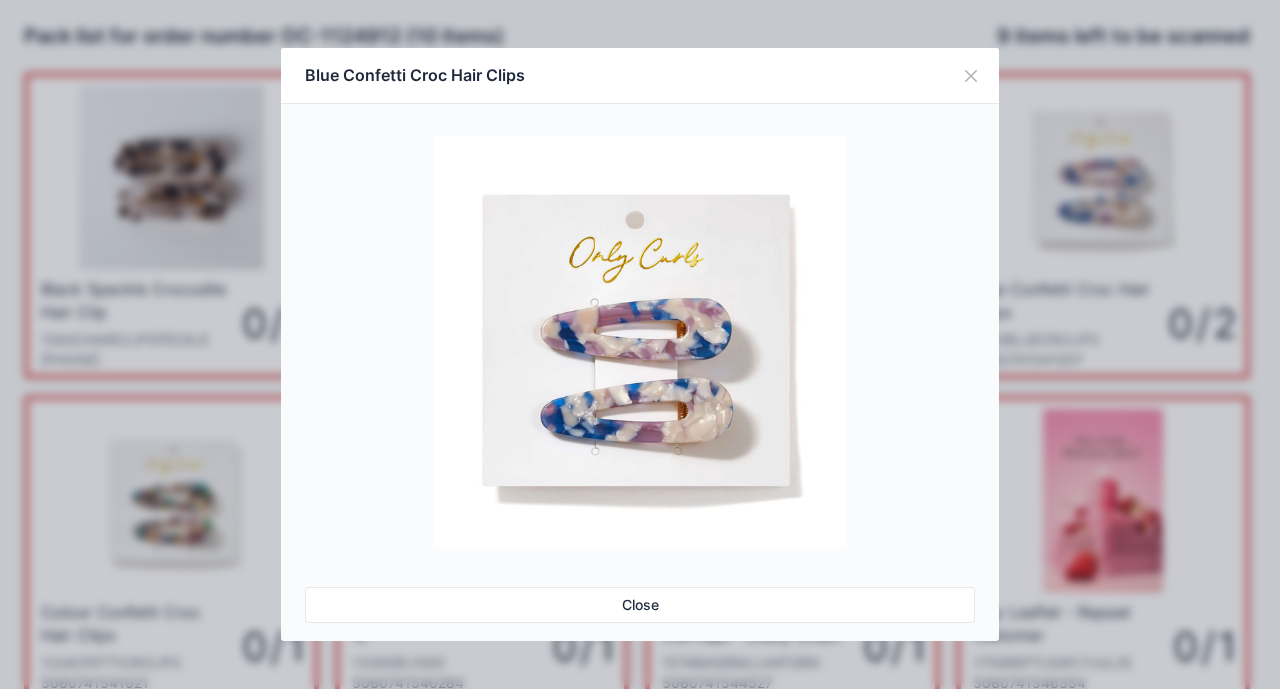 click at bounding box center (971, 76) 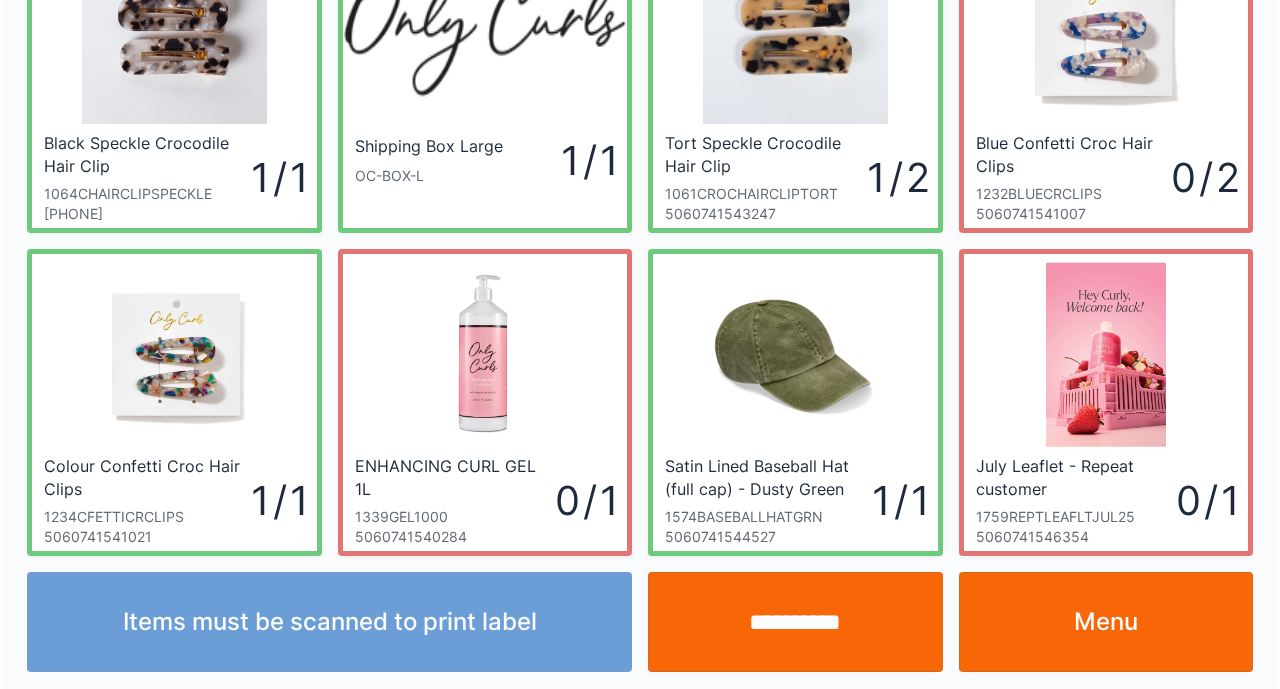 scroll, scrollTop: 147, scrollLeft: 0, axis: vertical 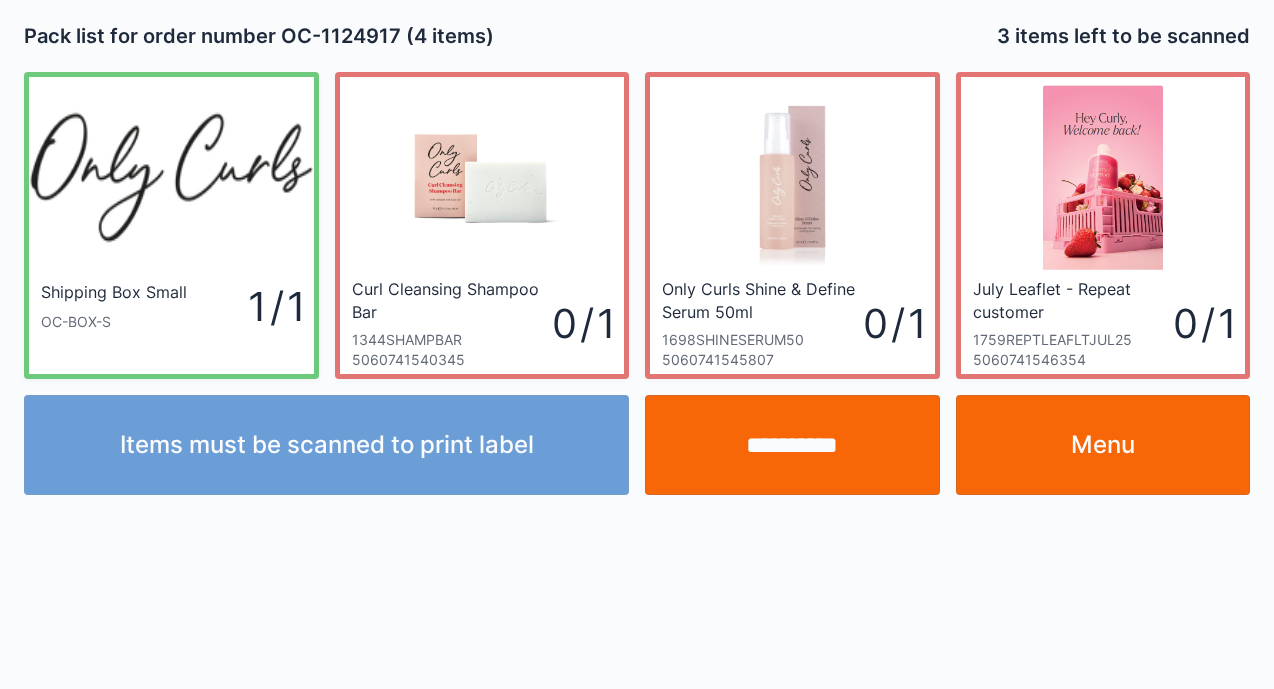click on "Menu" at bounding box center [1103, 445] 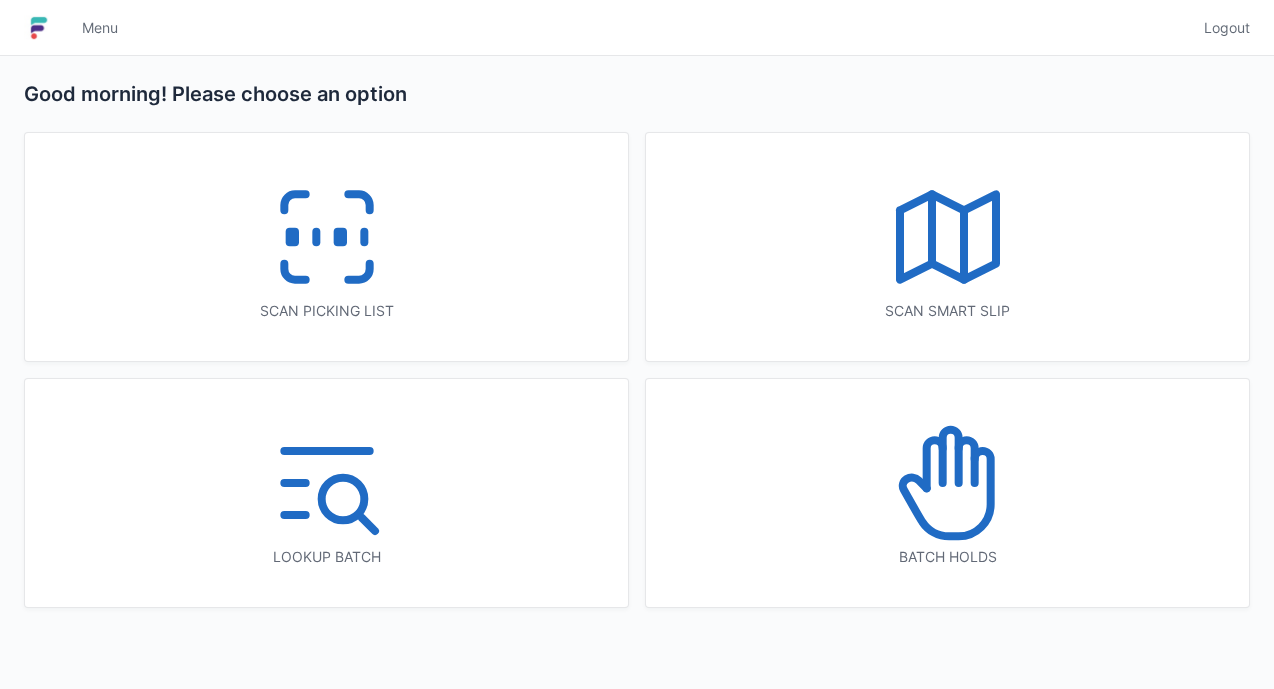 scroll, scrollTop: 0, scrollLeft: 0, axis: both 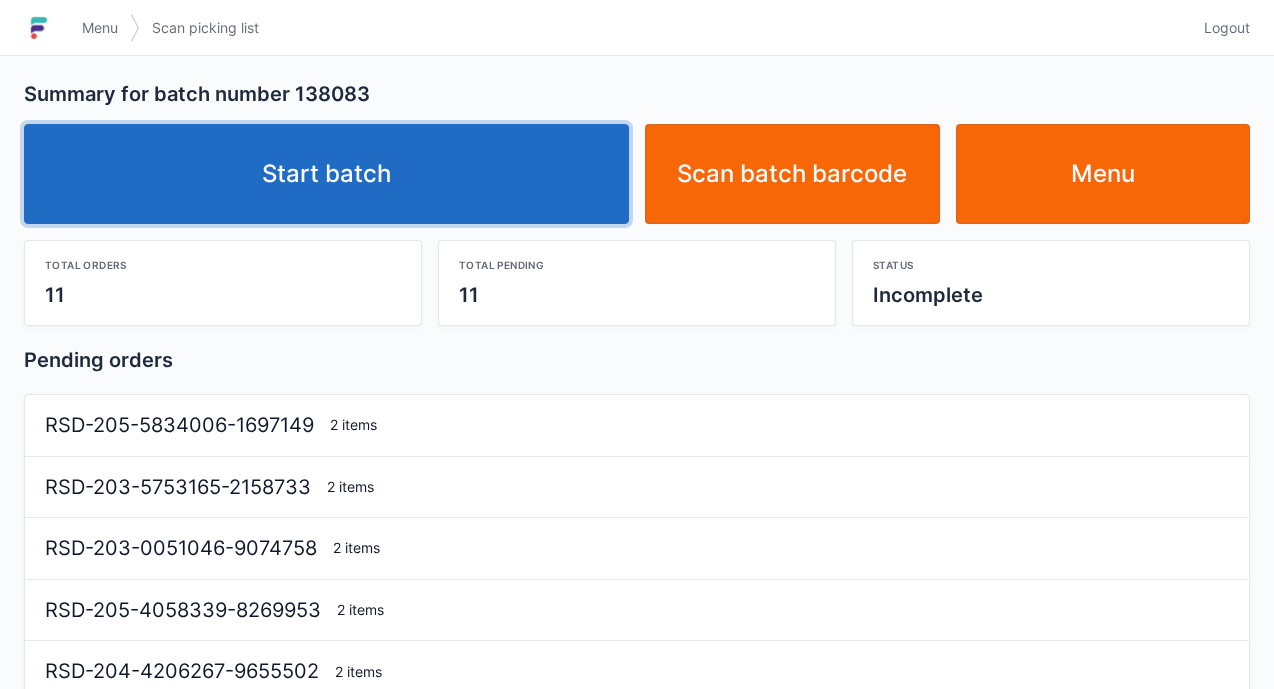 click on "Start batch" at bounding box center [326, 174] 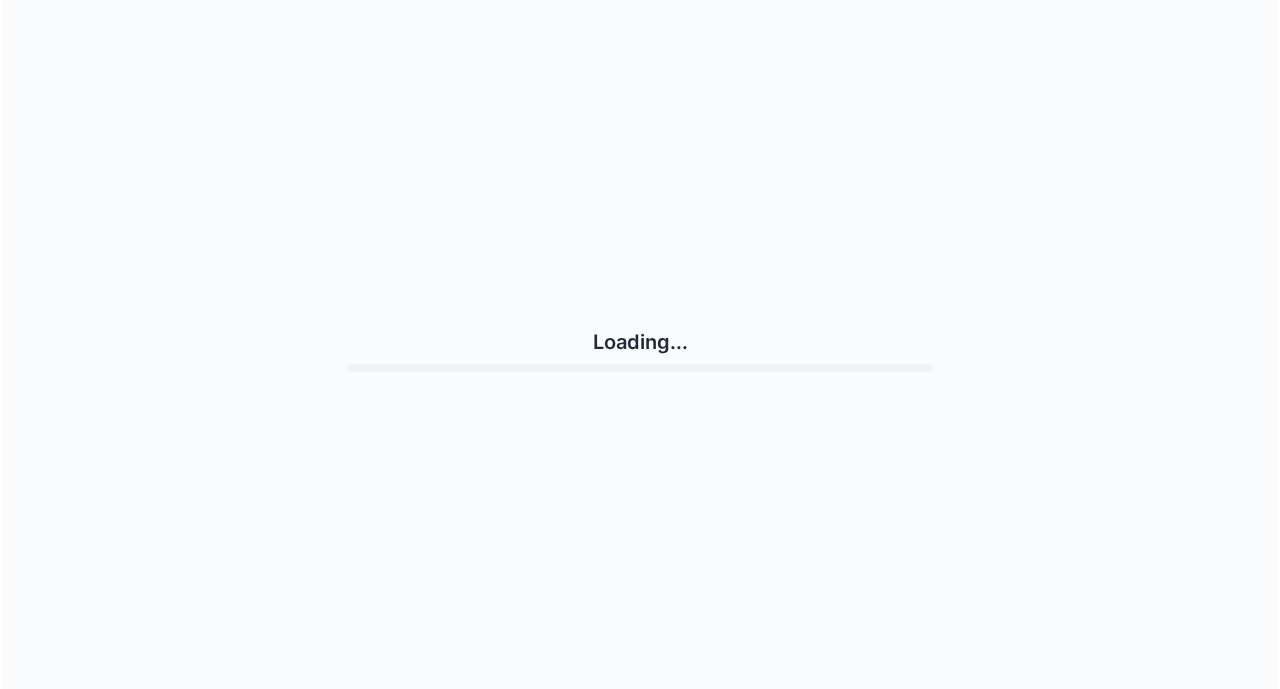 scroll, scrollTop: 0, scrollLeft: 0, axis: both 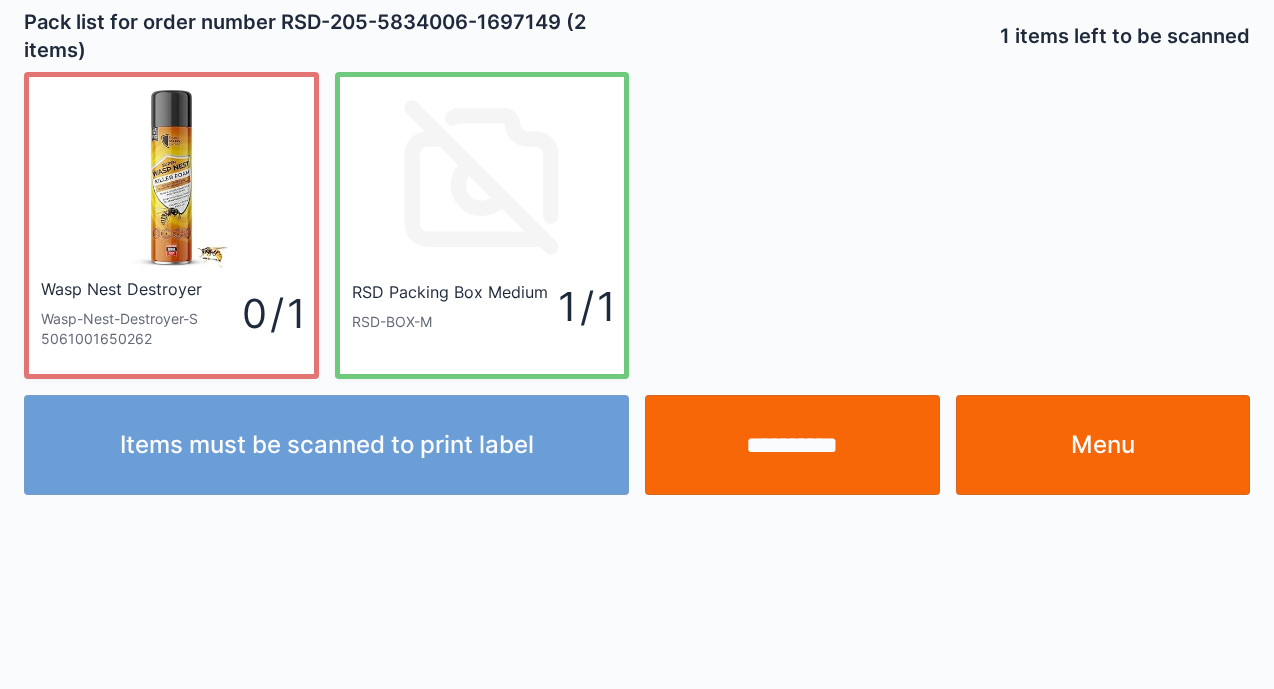 click on "**********" at bounding box center (792, 445) 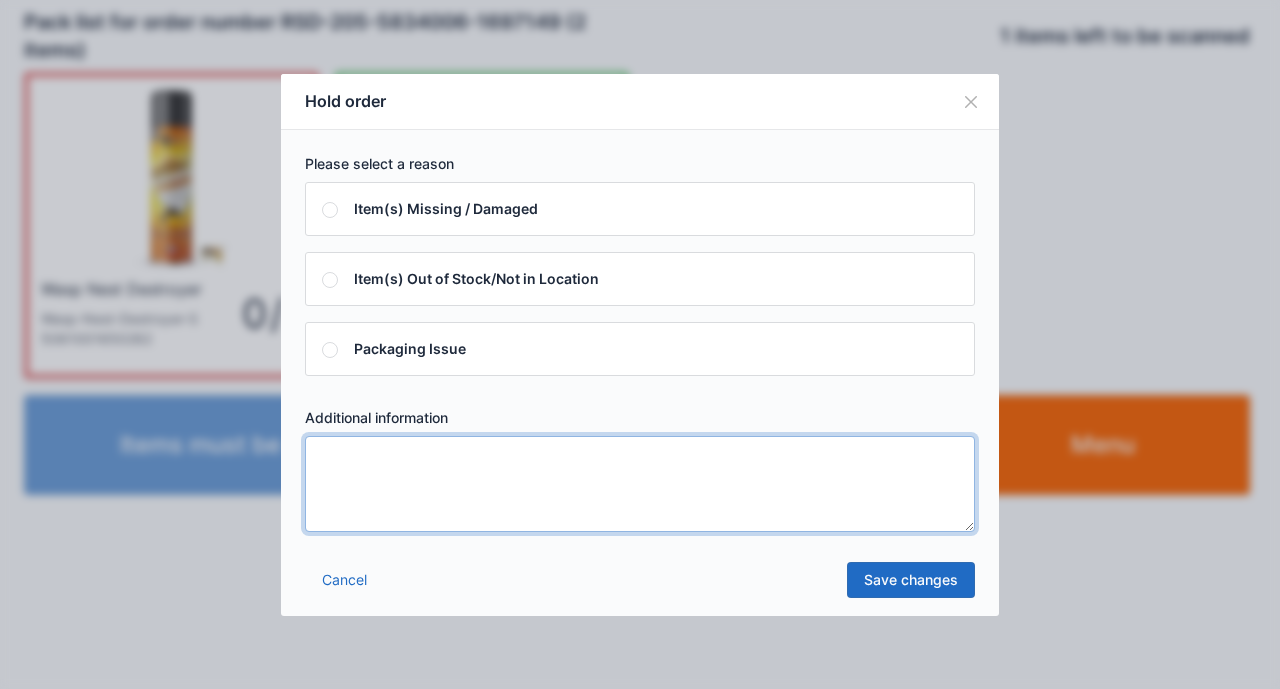click at bounding box center [640, 484] 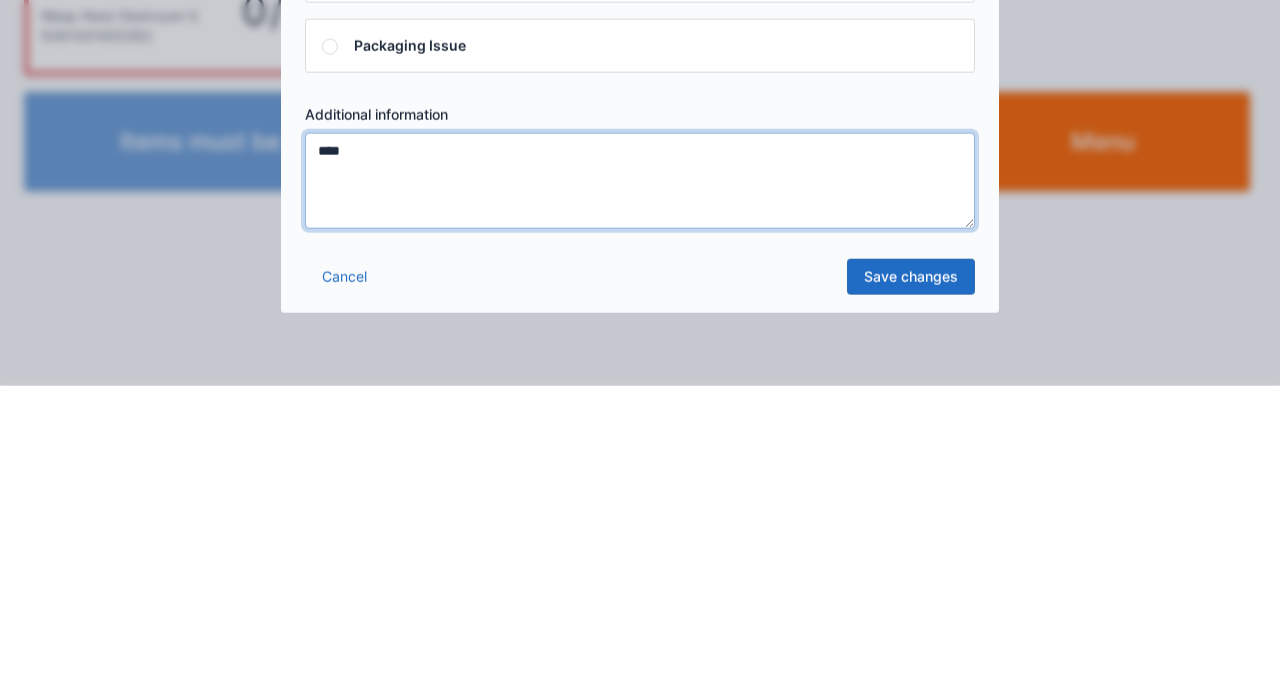 type on "****" 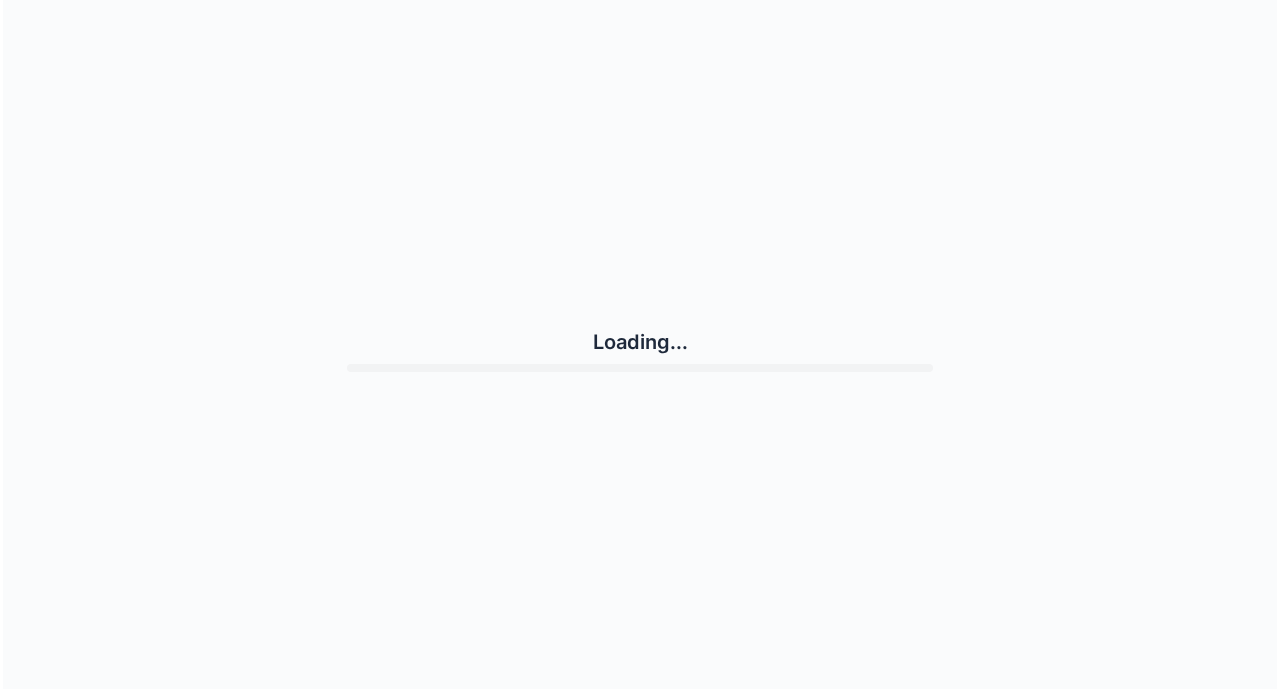 scroll, scrollTop: 0, scrollLeft: 0, axis: both 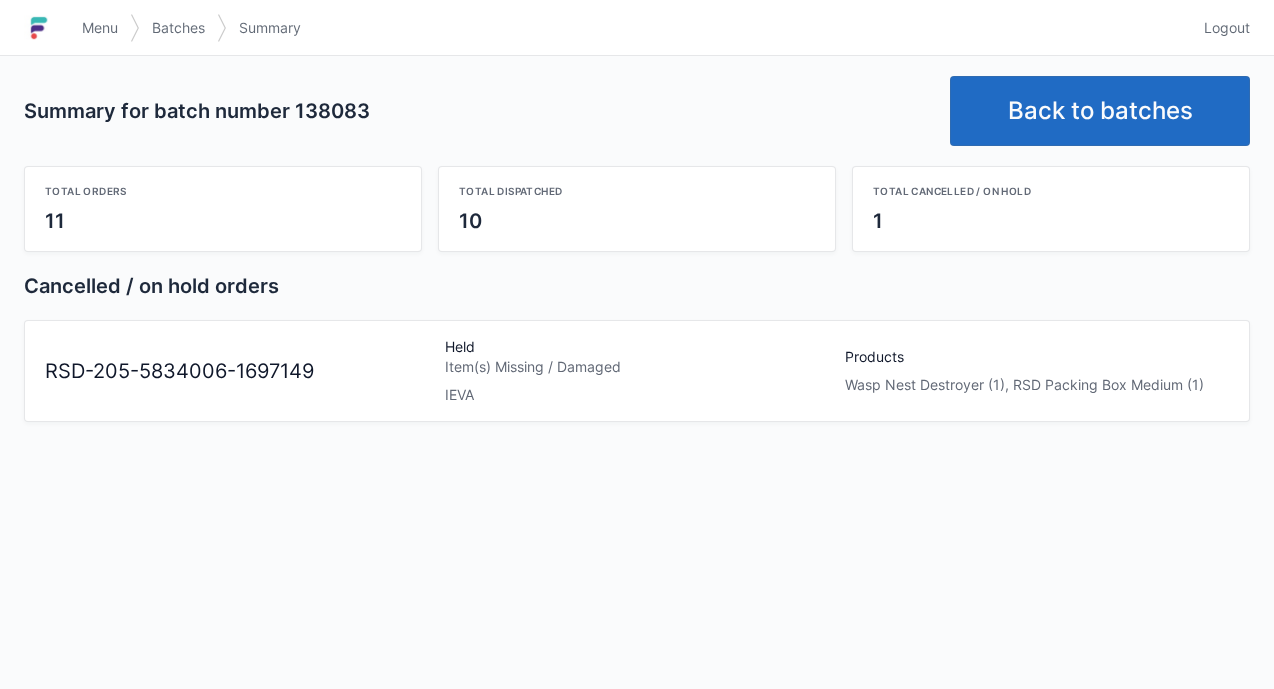 click on "Back to batches" at bounding box center [1100, 111] 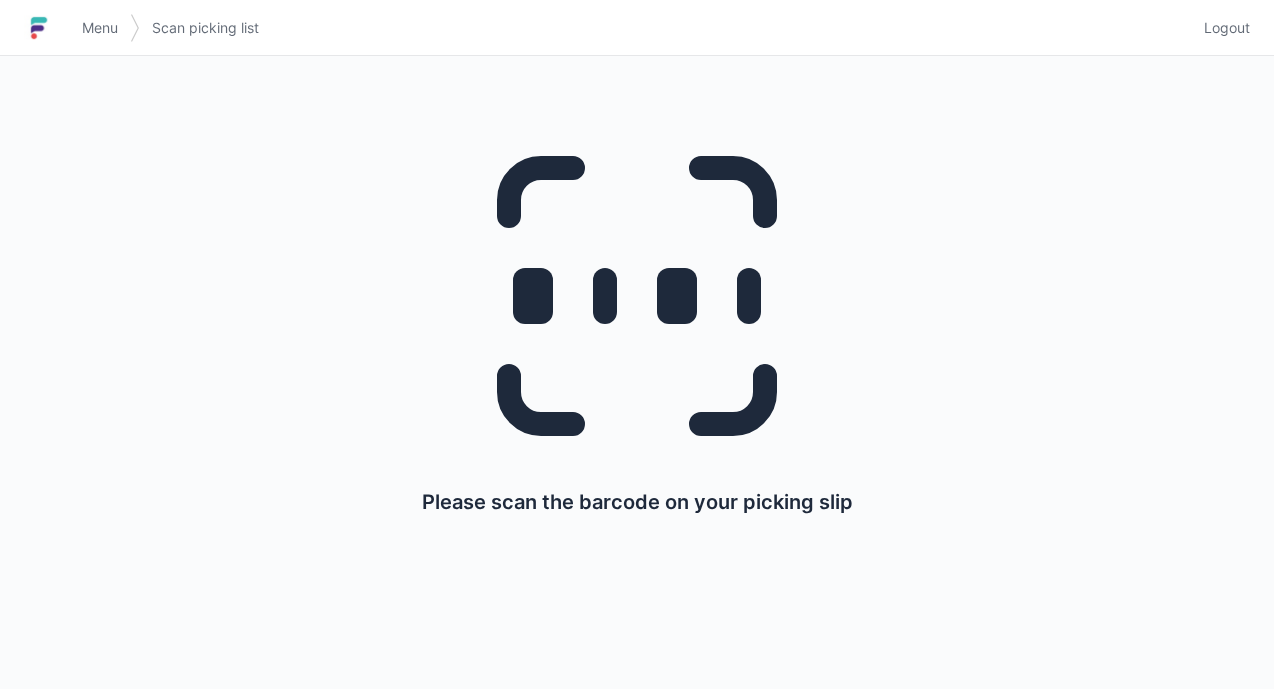 scroll, scrollTop: 0, scrollLeft: 0, axis: both 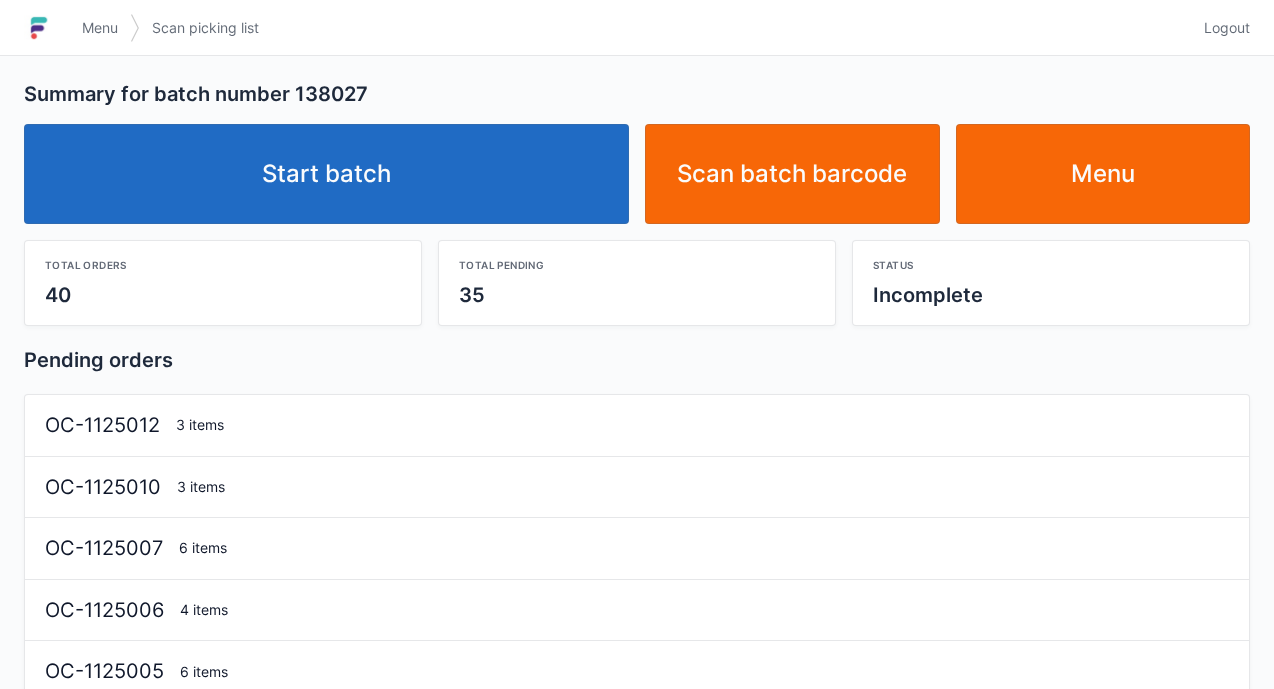 click on "Start batch" at bounding box center [326, 174] 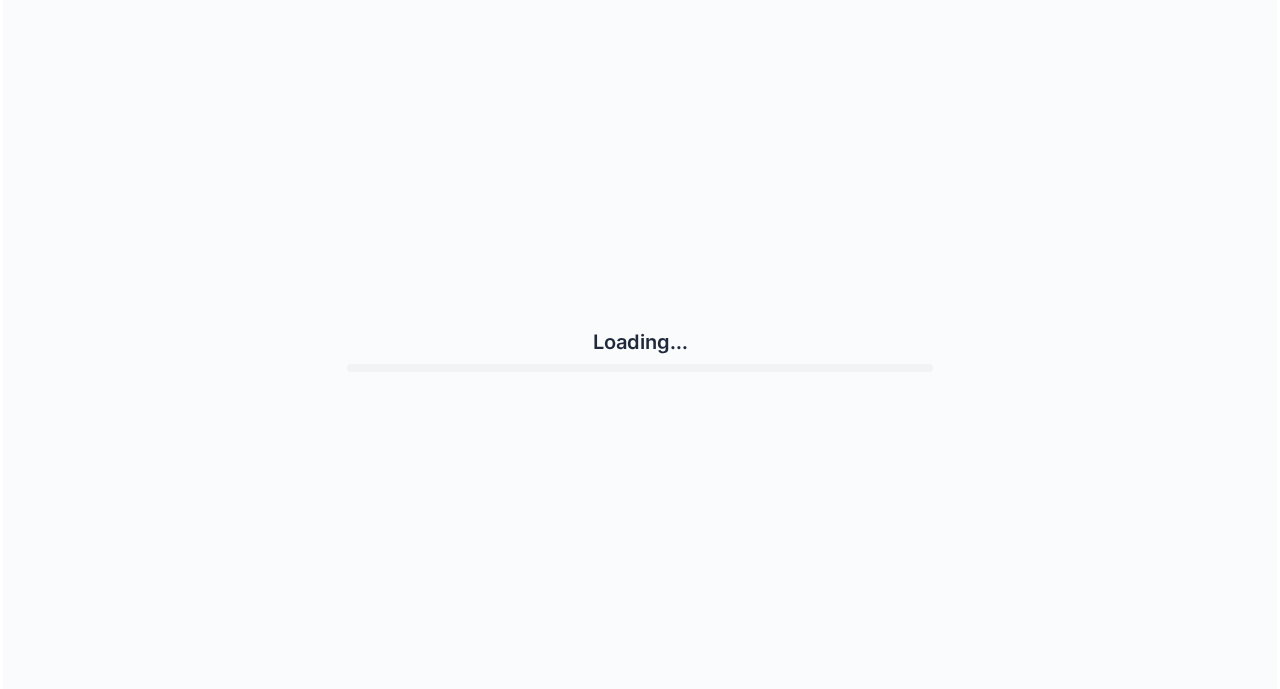 scroll, scrollTop: 0, scrollLeft: 0, axis: both 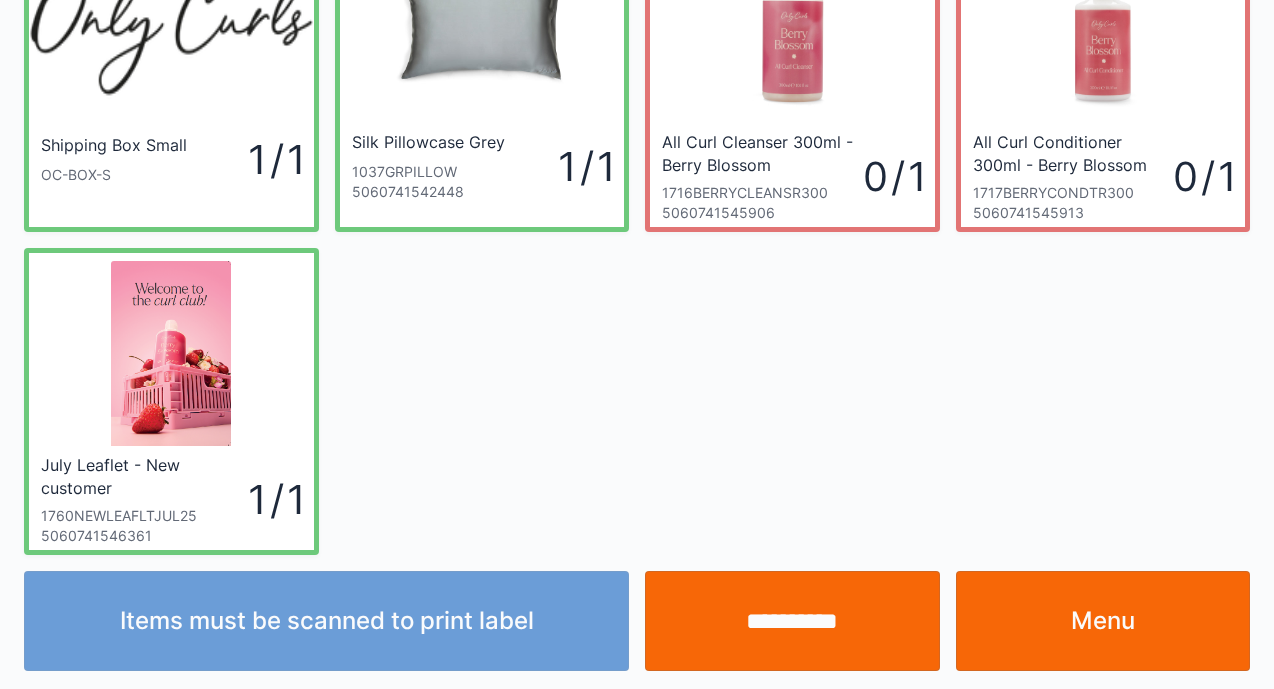 click on "**********" at bounding box center [792, 621] 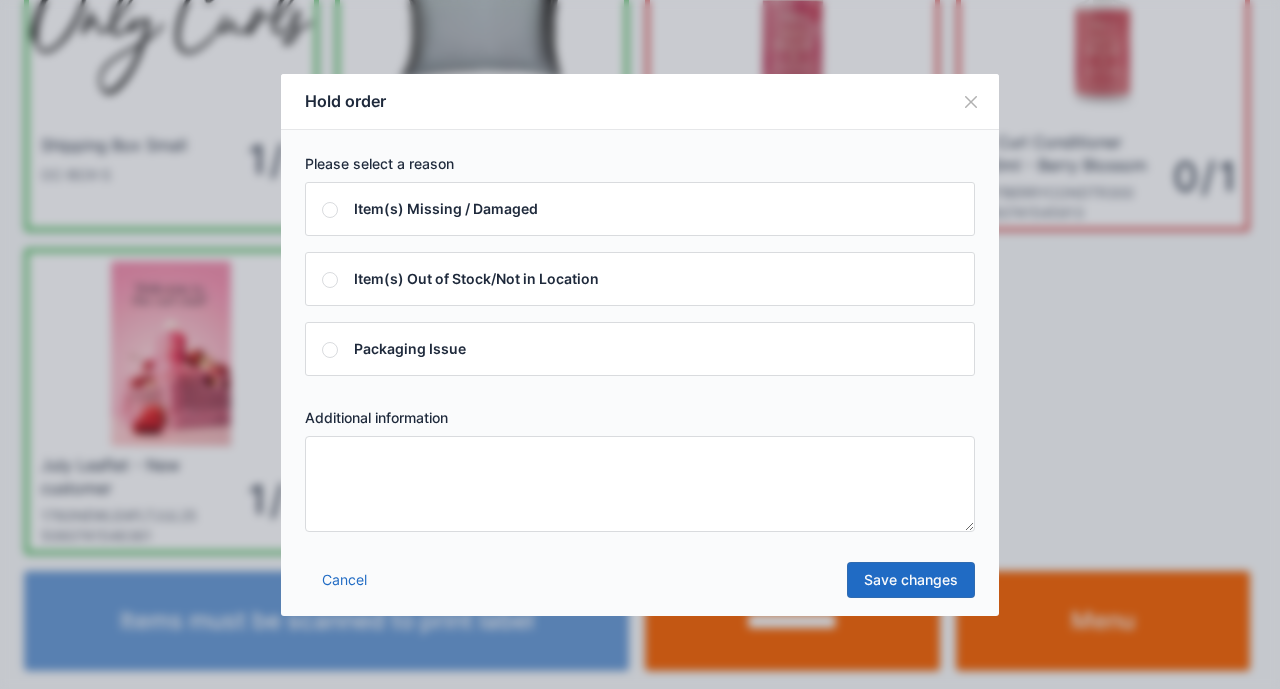 click at bounding box center [640, 484] 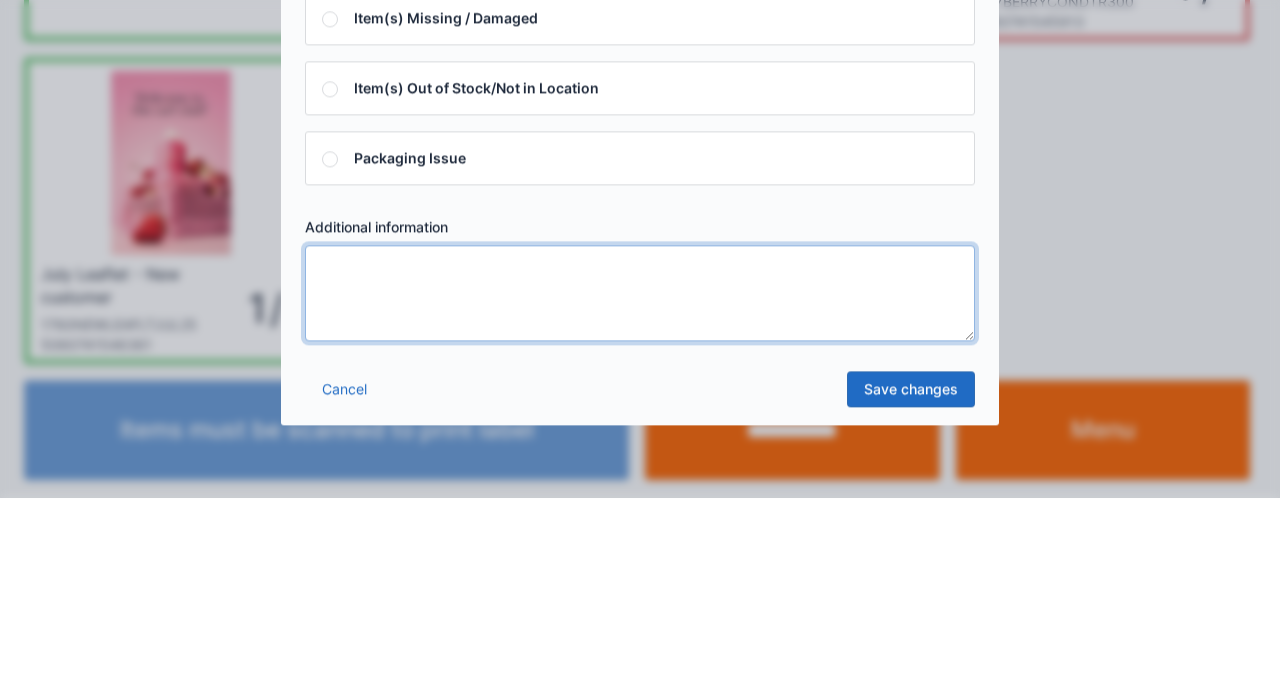 scroll, scrollTop: 147, scrollLeft: 0, axis: vertical 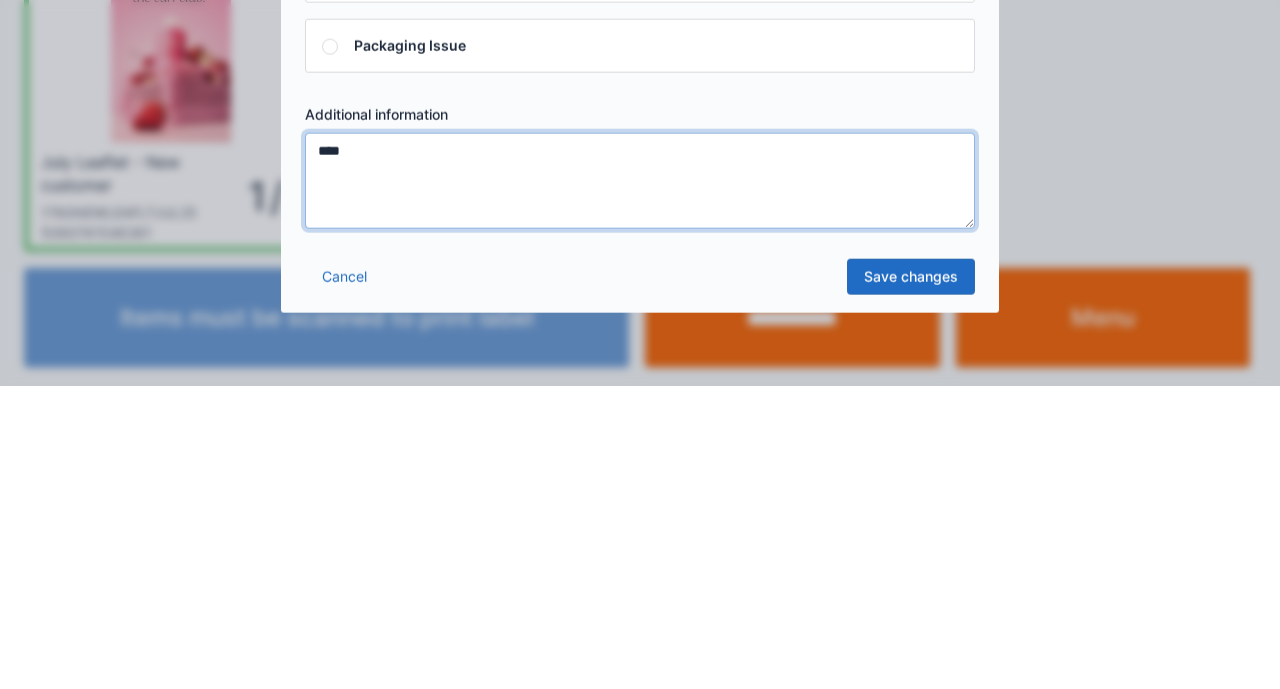 type on "****" 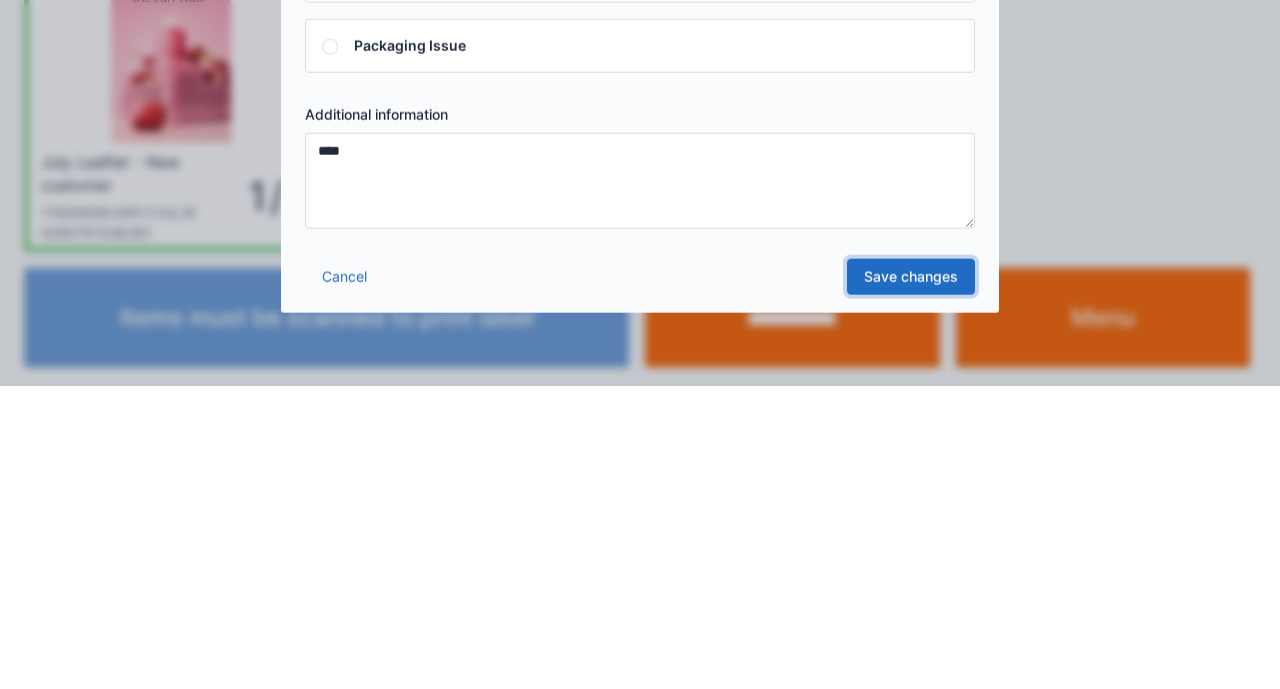 click on "Save changes" at bounding box center [911, 580] 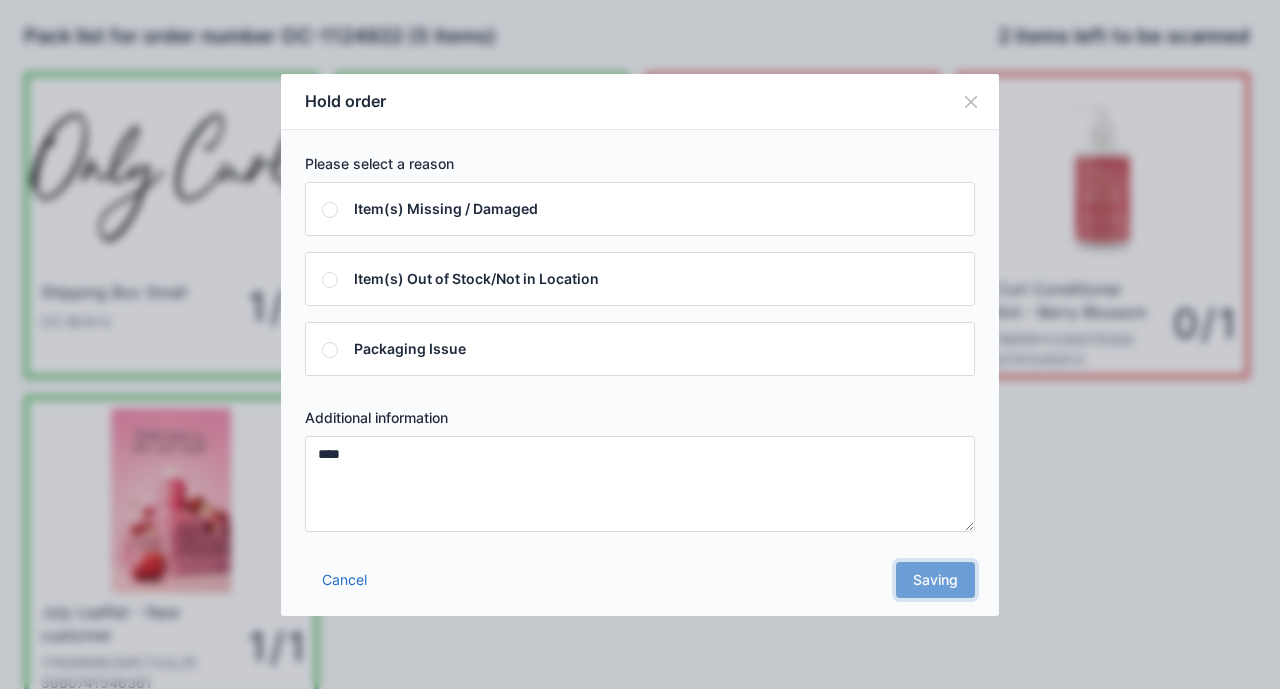 scroll, scrollTop: 0, scrollLeft: 0, axis: both 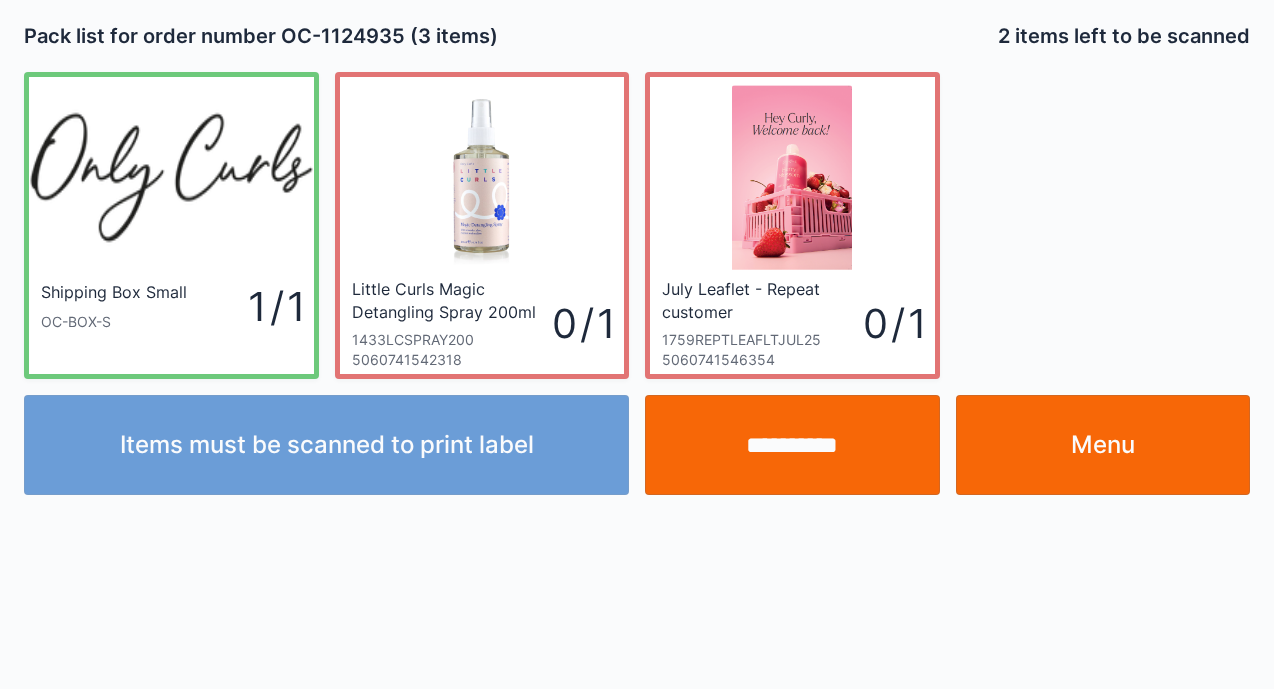 click on "Menu" at bounding box center (1103, 445) 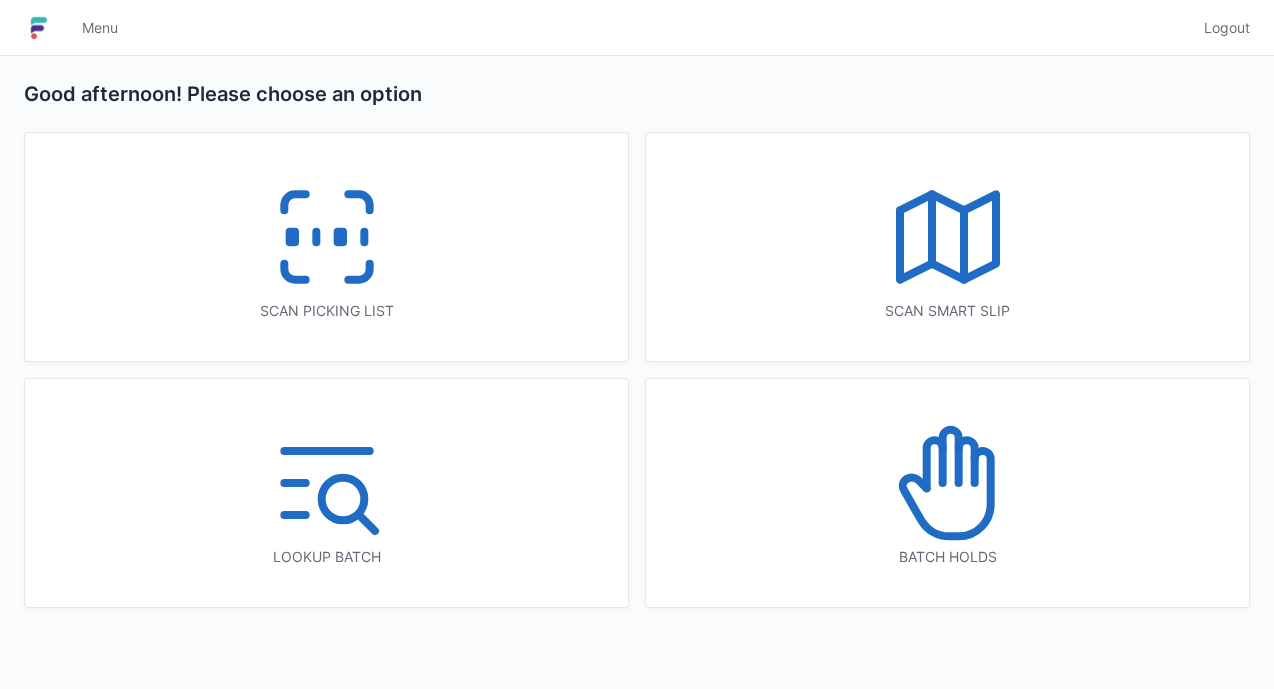 scroll, scrollTop: 0, scrollLeft: 0, axis: both 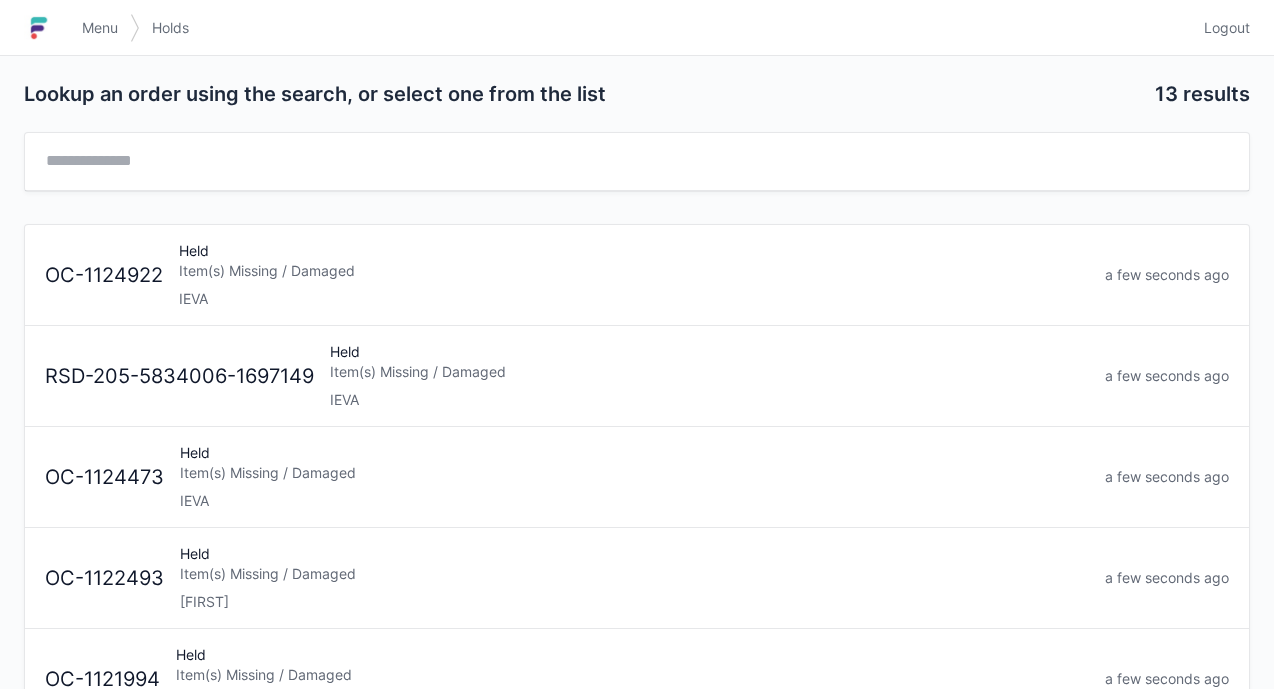 click on "Item(s) Missing / Damaged" at bounding box center [634, 271] 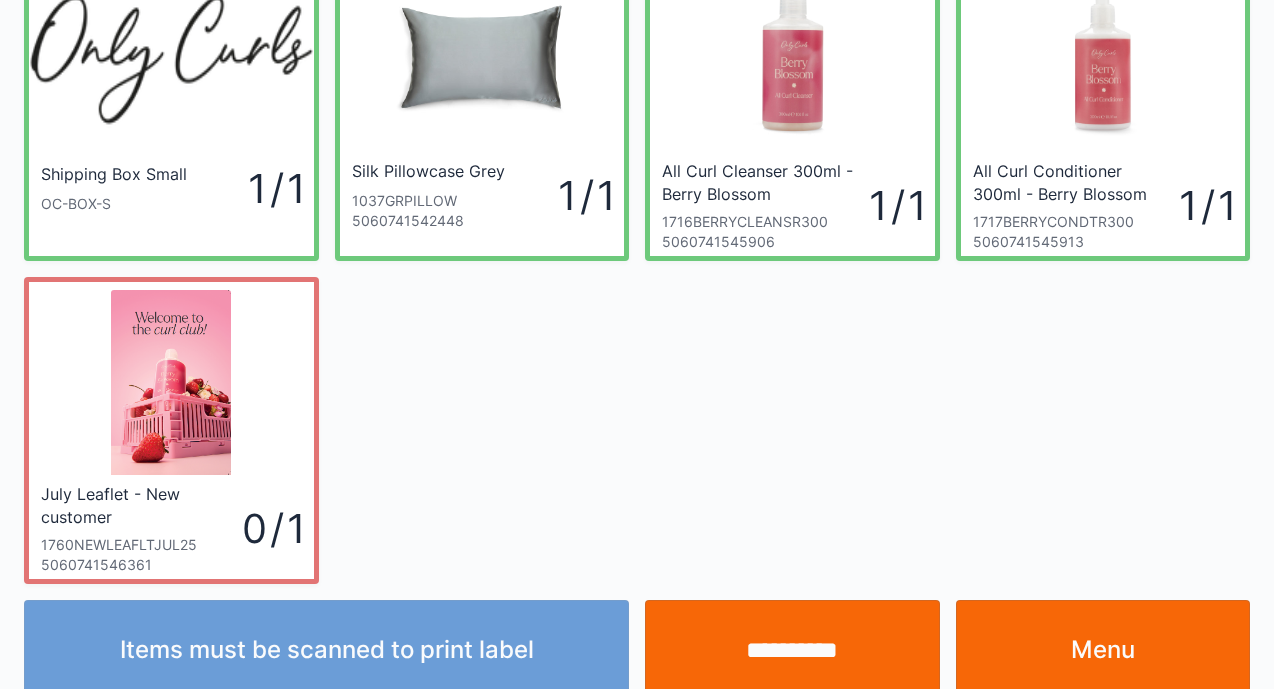 scroll, scrollTop: 120, scrollLeft: 0, axis: vertical 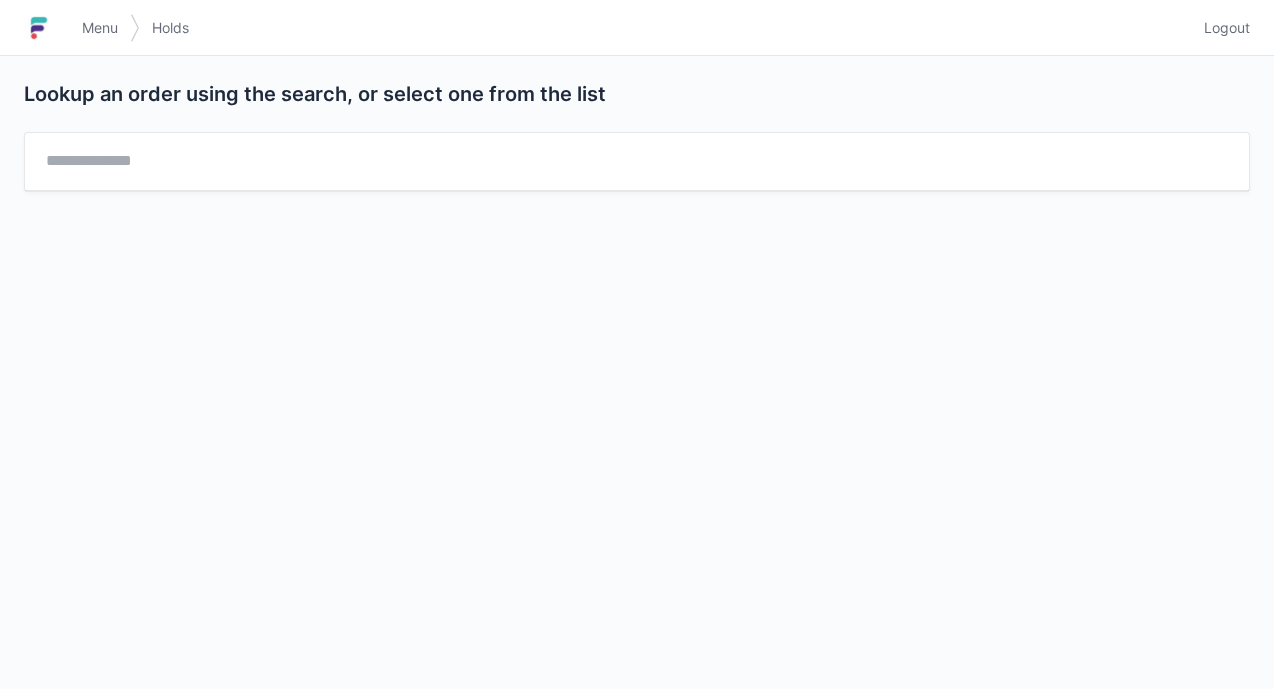 click on "Menu" at bounding box center (100, 28) 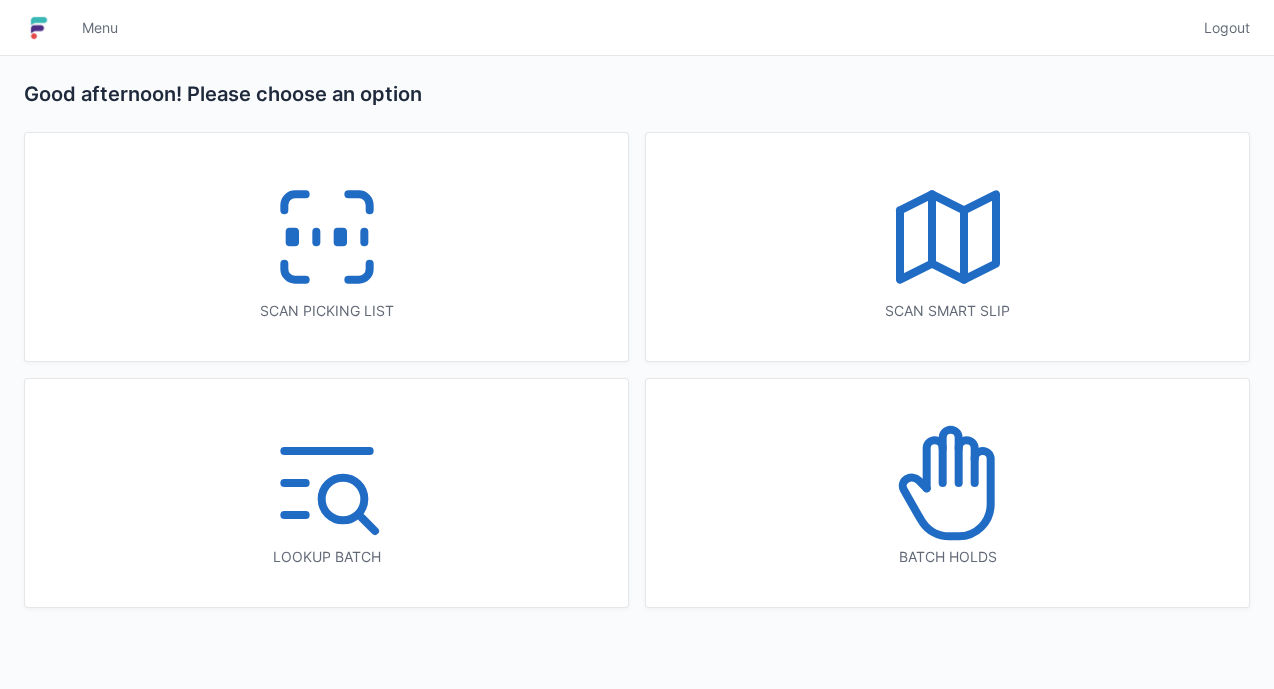 scroll, scrollTop: 0, scrollLeft: 0, axis: both 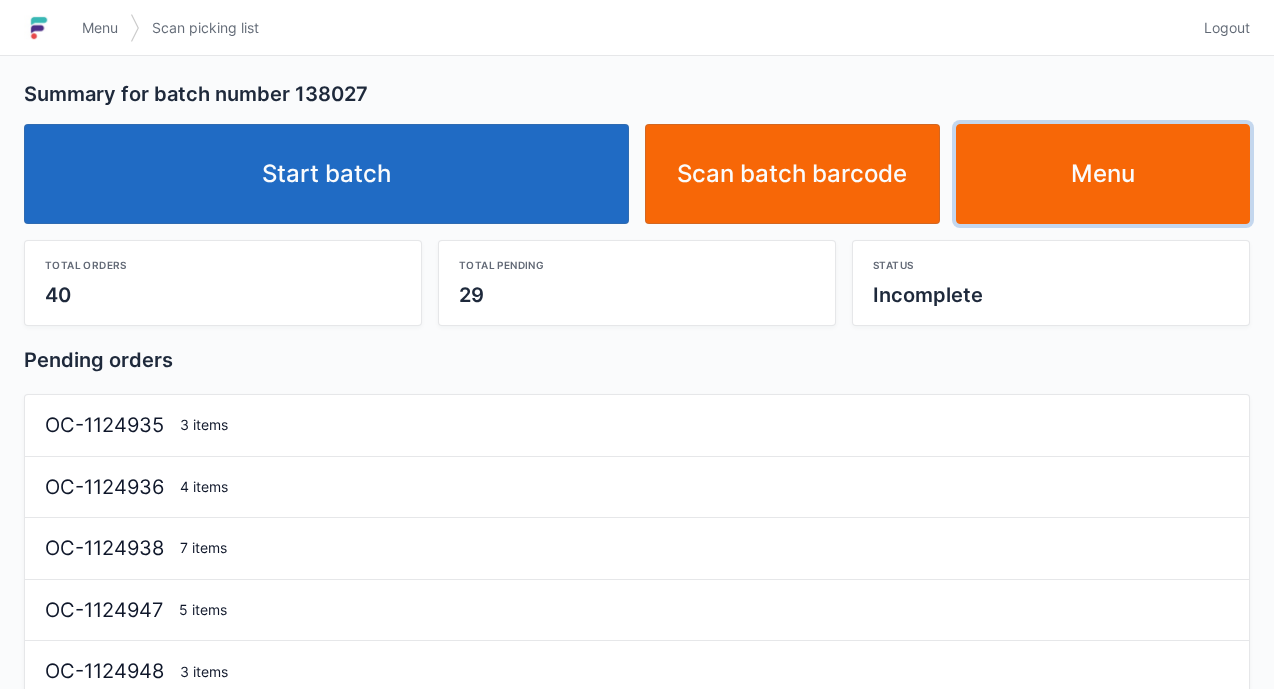 click on "Menu" at bounding box center [1103, 174] 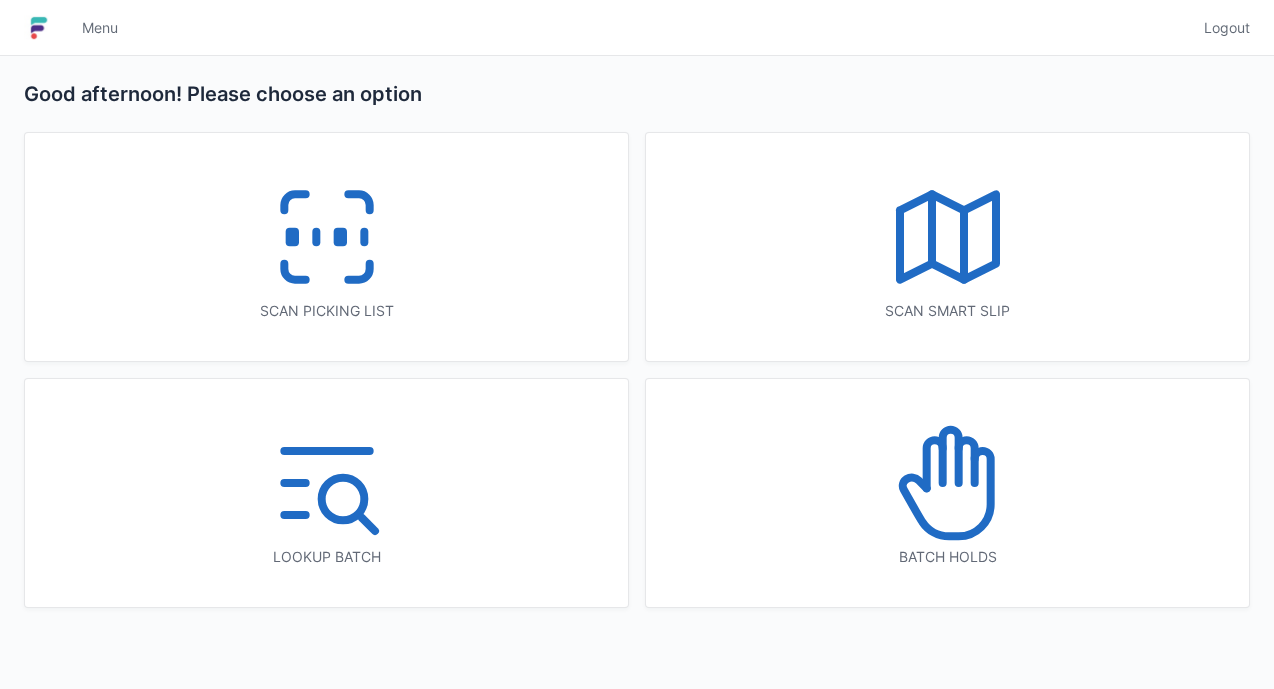 scroll, scrollTop: 0, scrollLeft: 0, axis: both 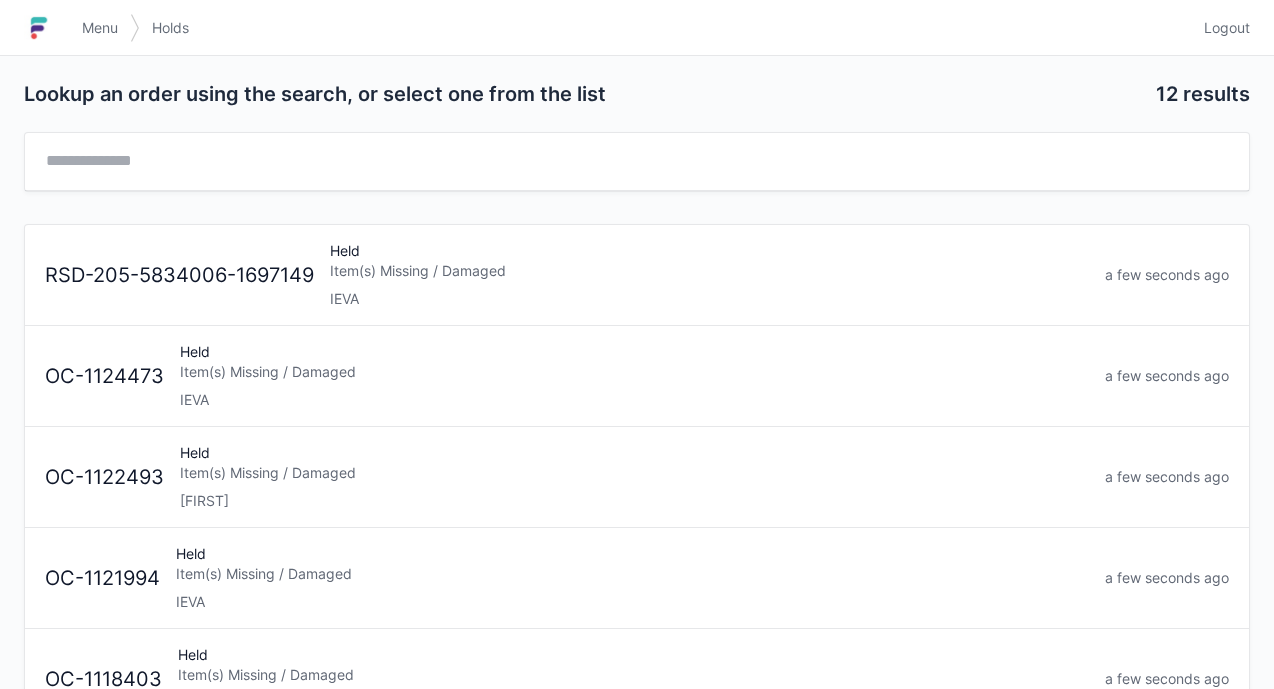 click on "Item(s) Missing / Damaged" at bounding box center [634, 372] 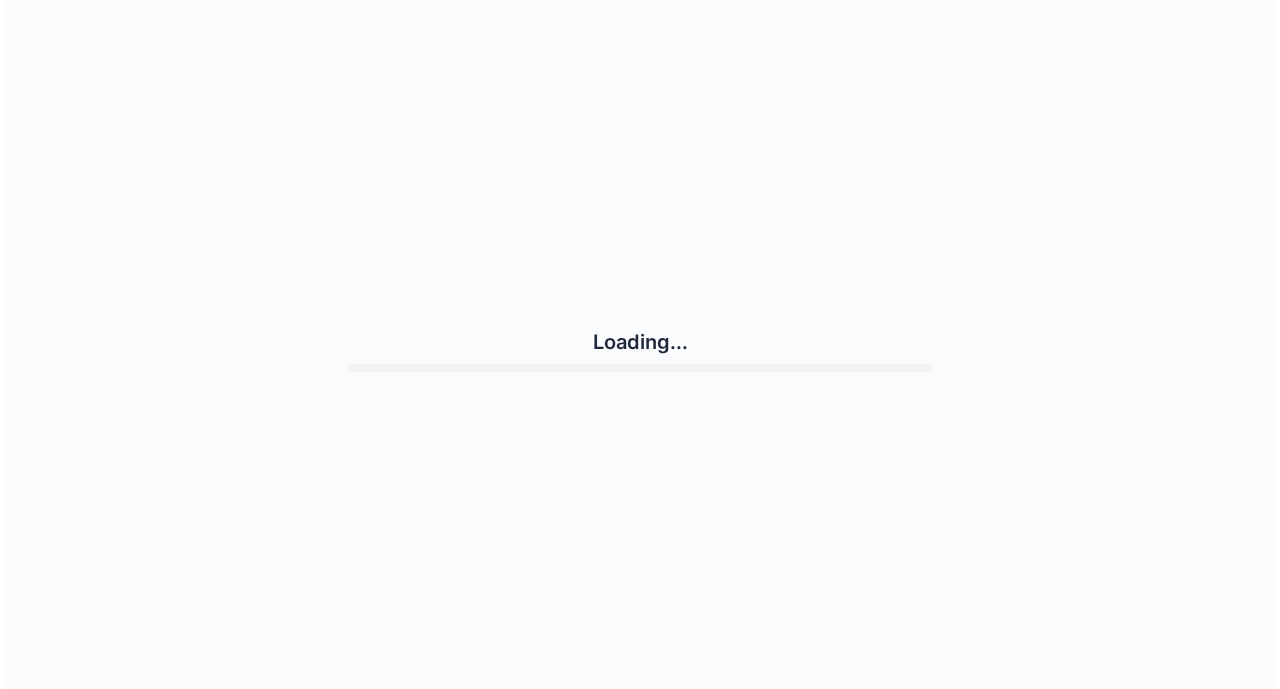 scroll, scrollTop: 0, scrollLeft: 0, axis: both 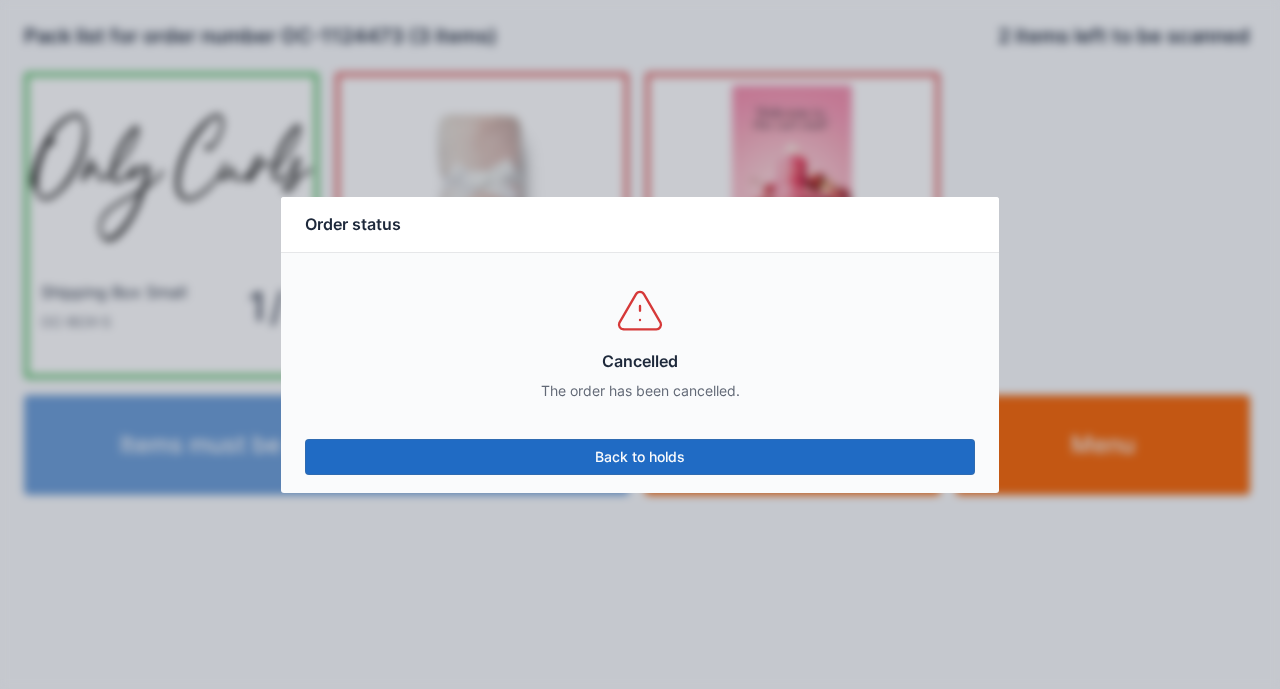 click on "Back to holds" at bounding box center [640, 457] 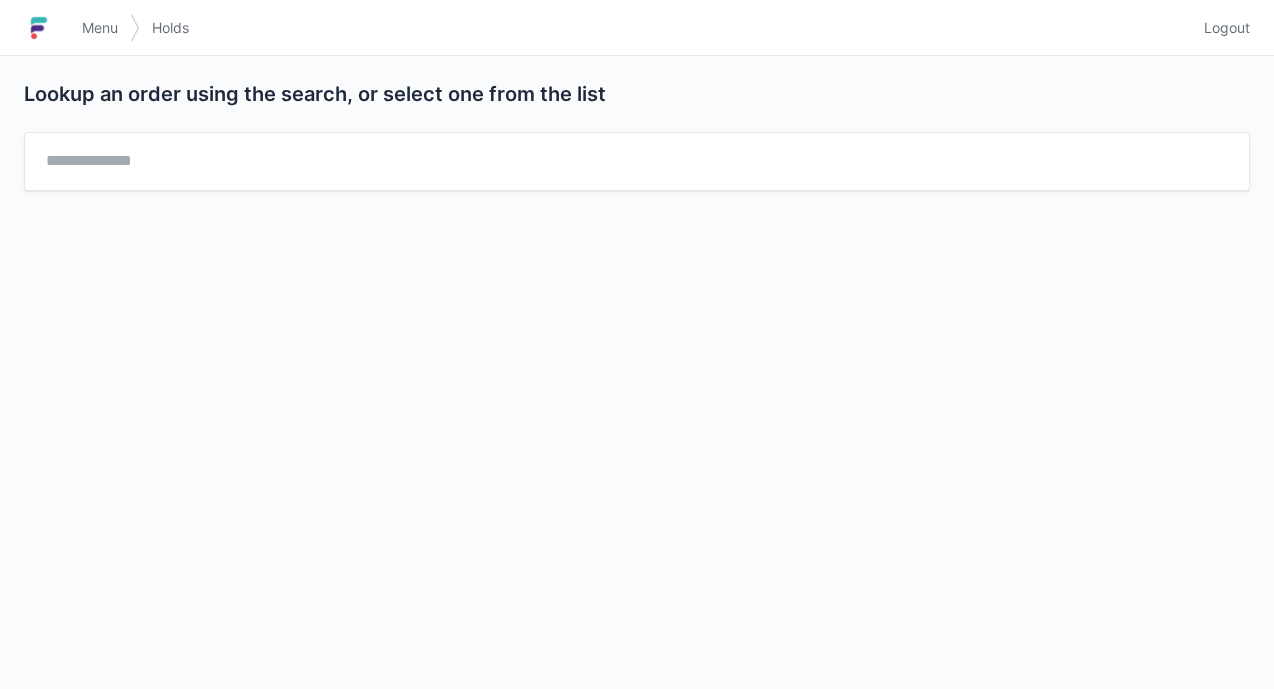 scroll, scrollTop: 0, scrollLeft: 0, axis: both 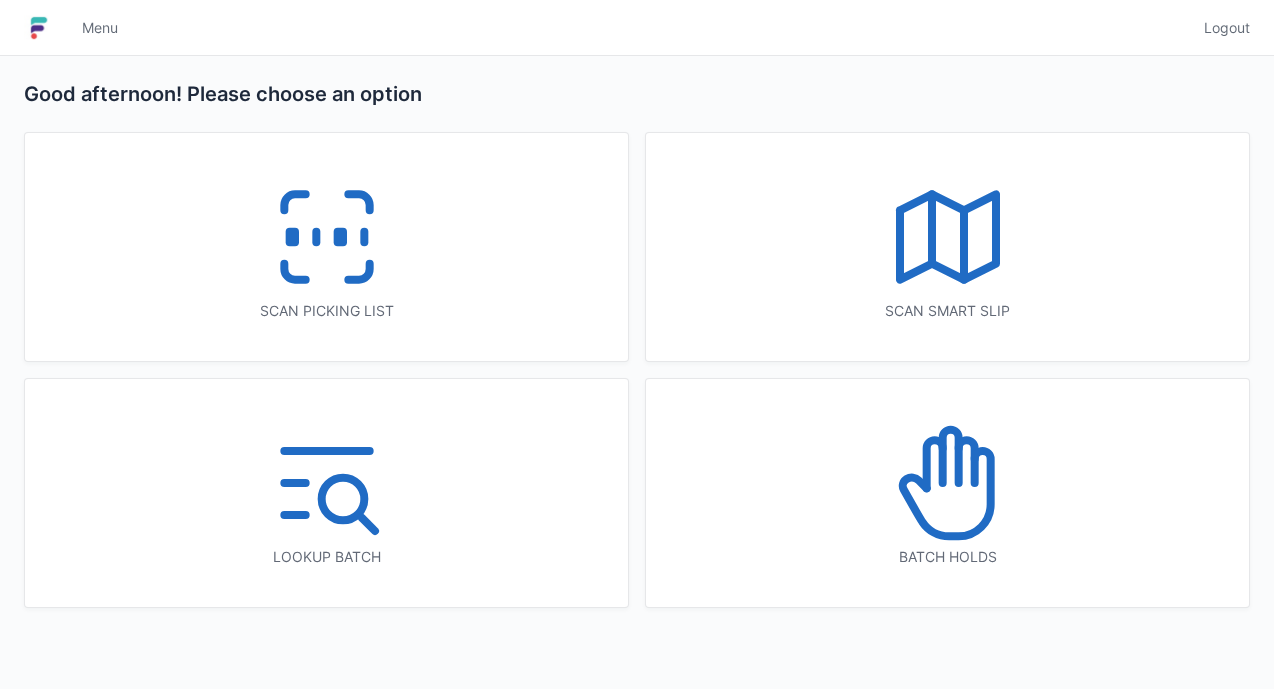 click 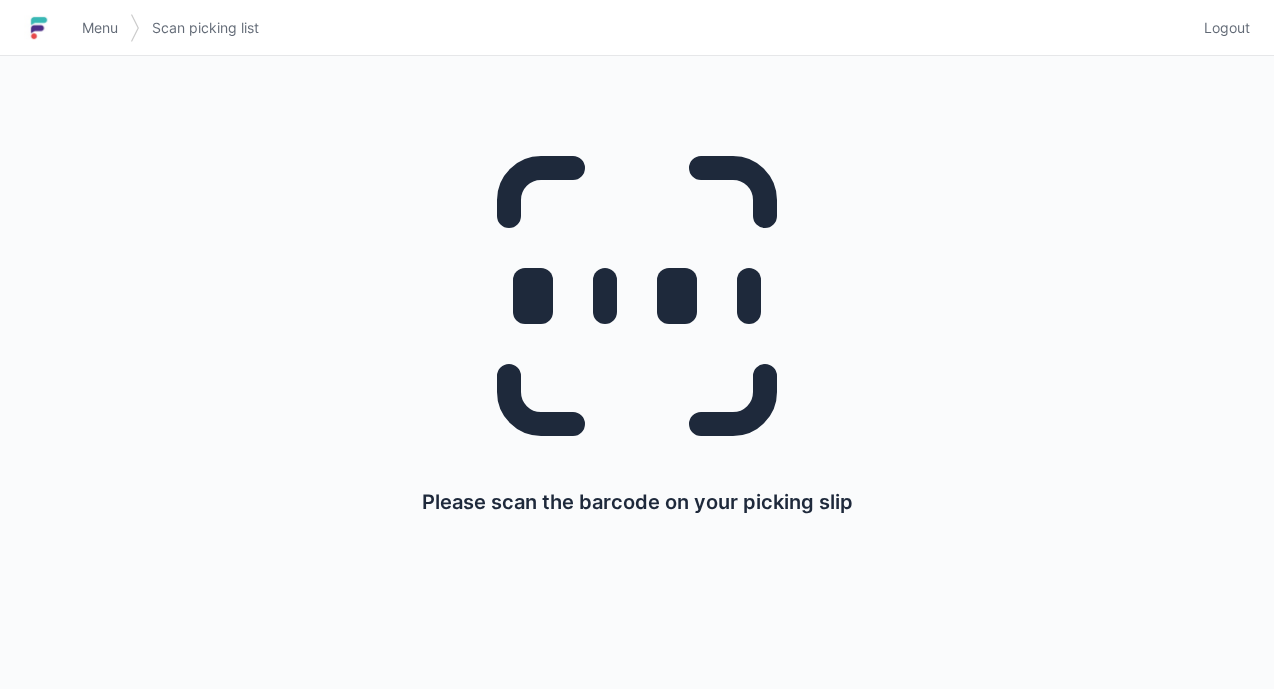 scroll, scrollTop: 0, scrollLeft: 0, axis: both 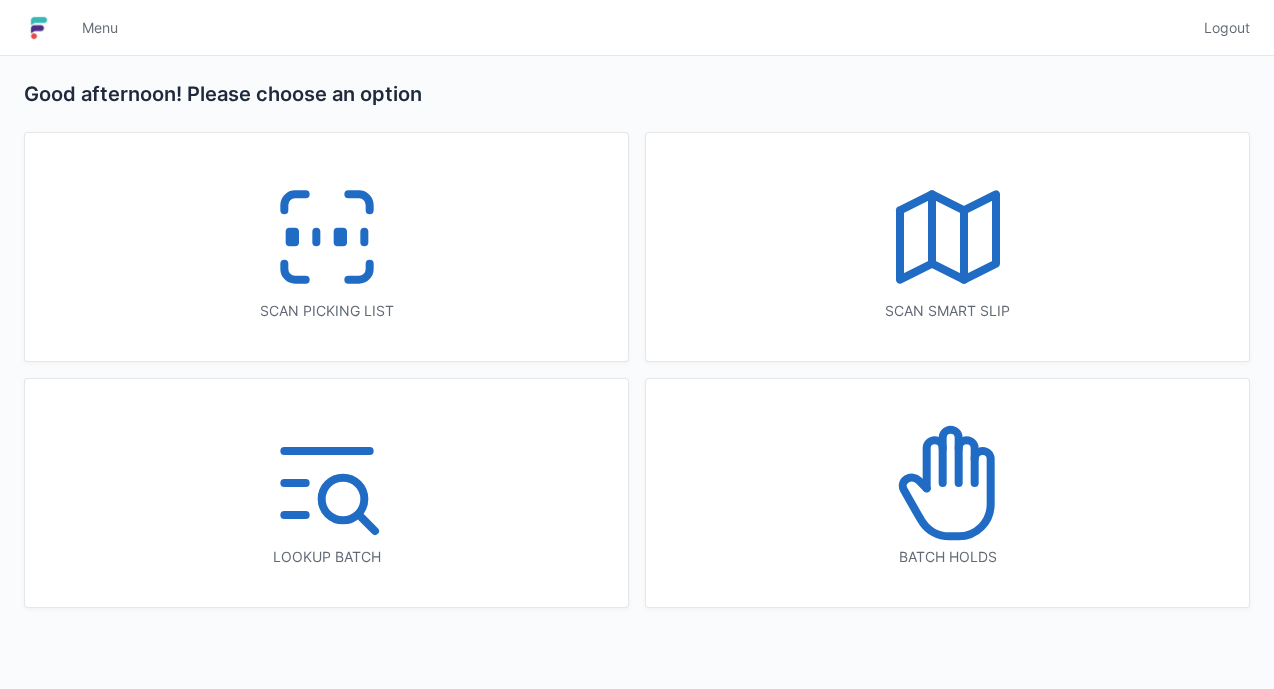 click 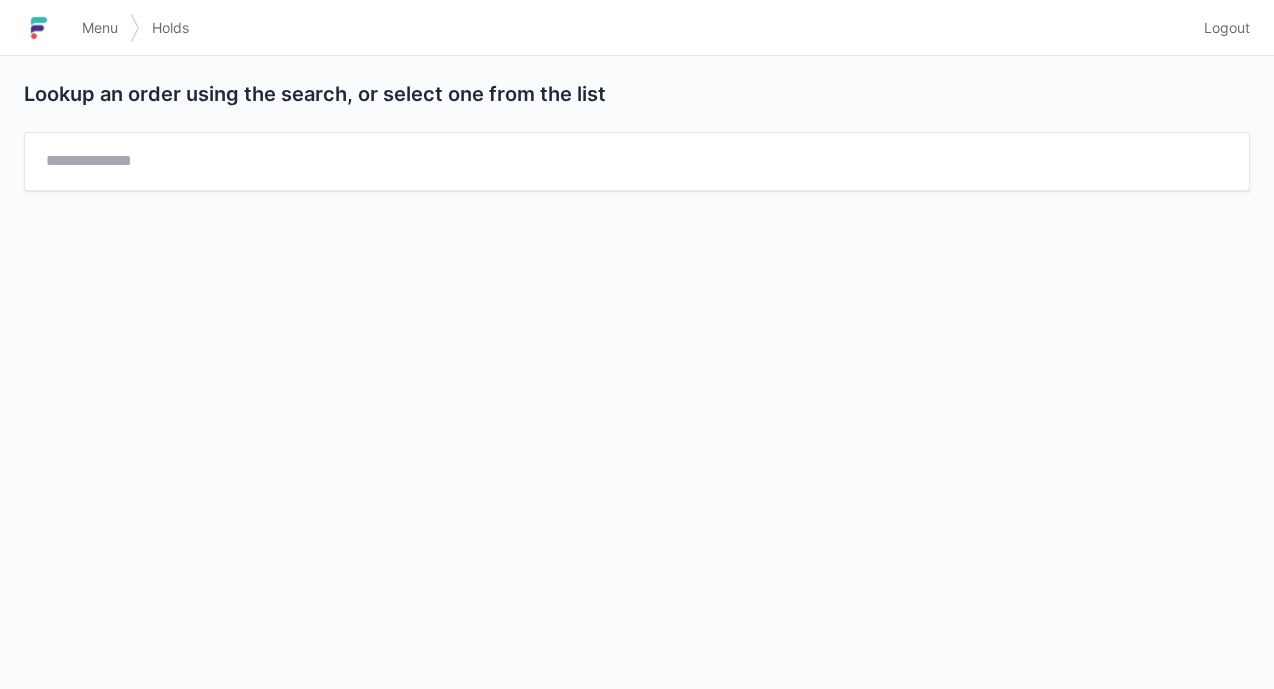 scroll, scrollTop: 0, scrollLeft: 0, axis: both 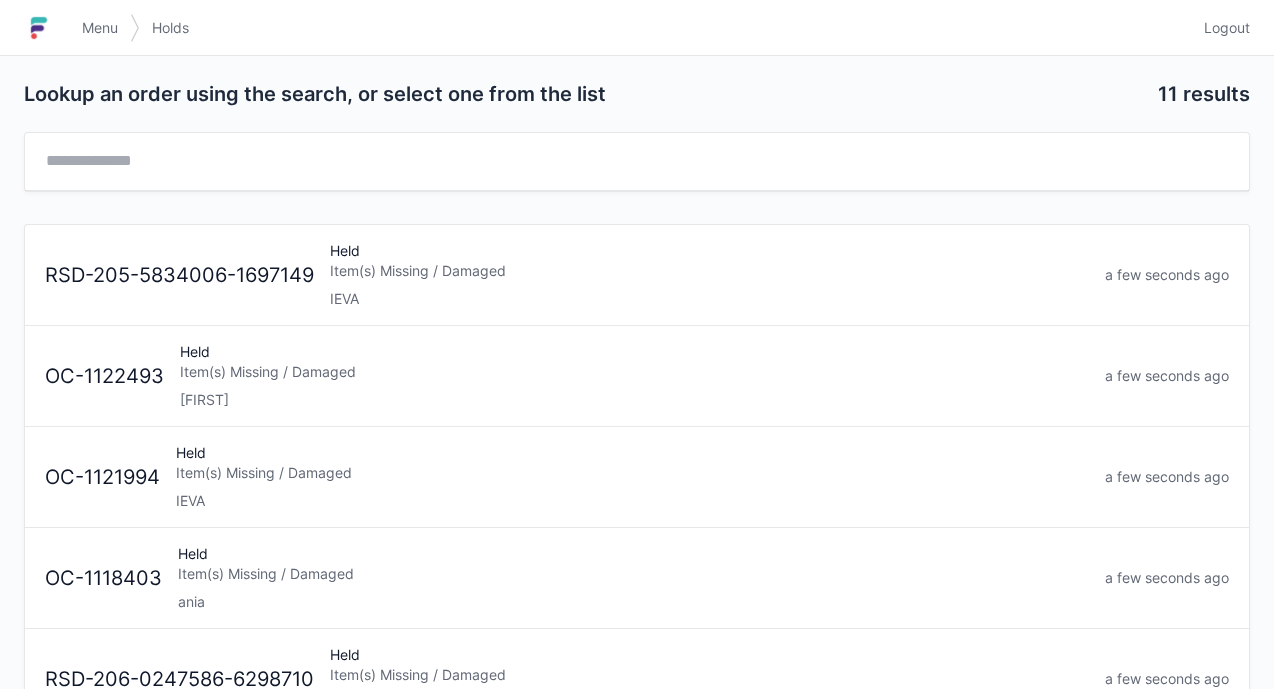 click on "Item(s) Missing / Damaged" at bounding box center (709, 271) 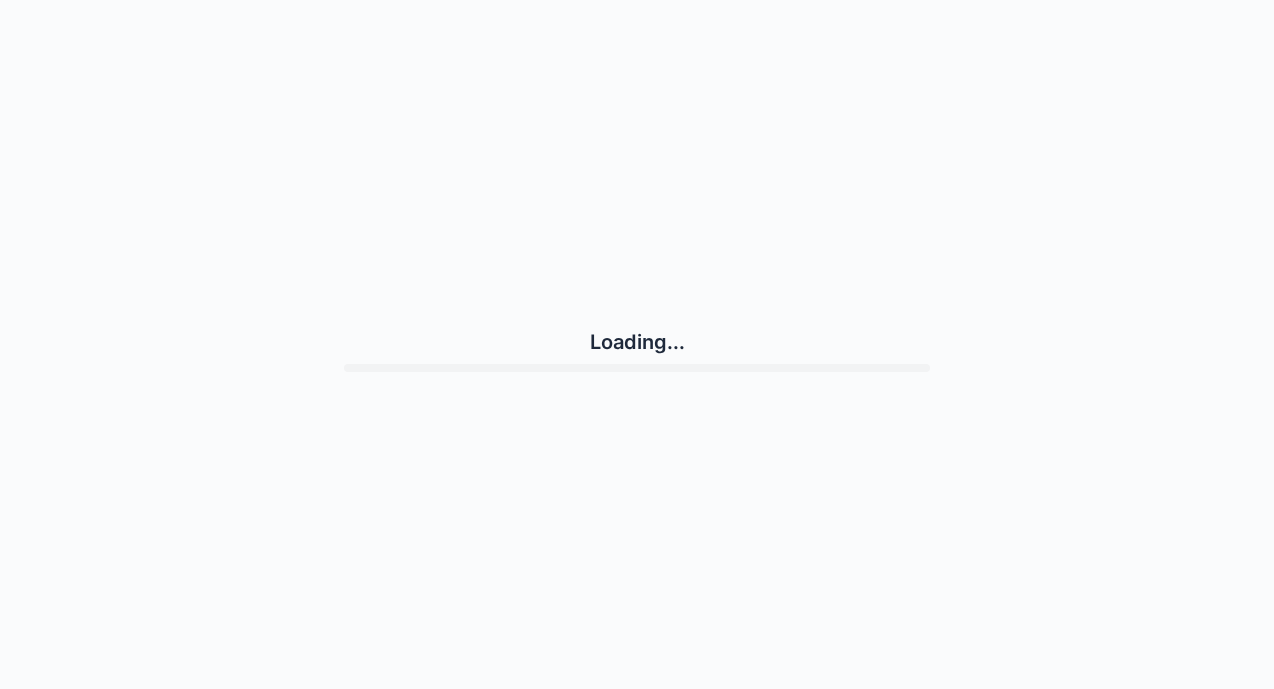 scroll, scrollTop: 0, scrollLeft: 0, axis: both 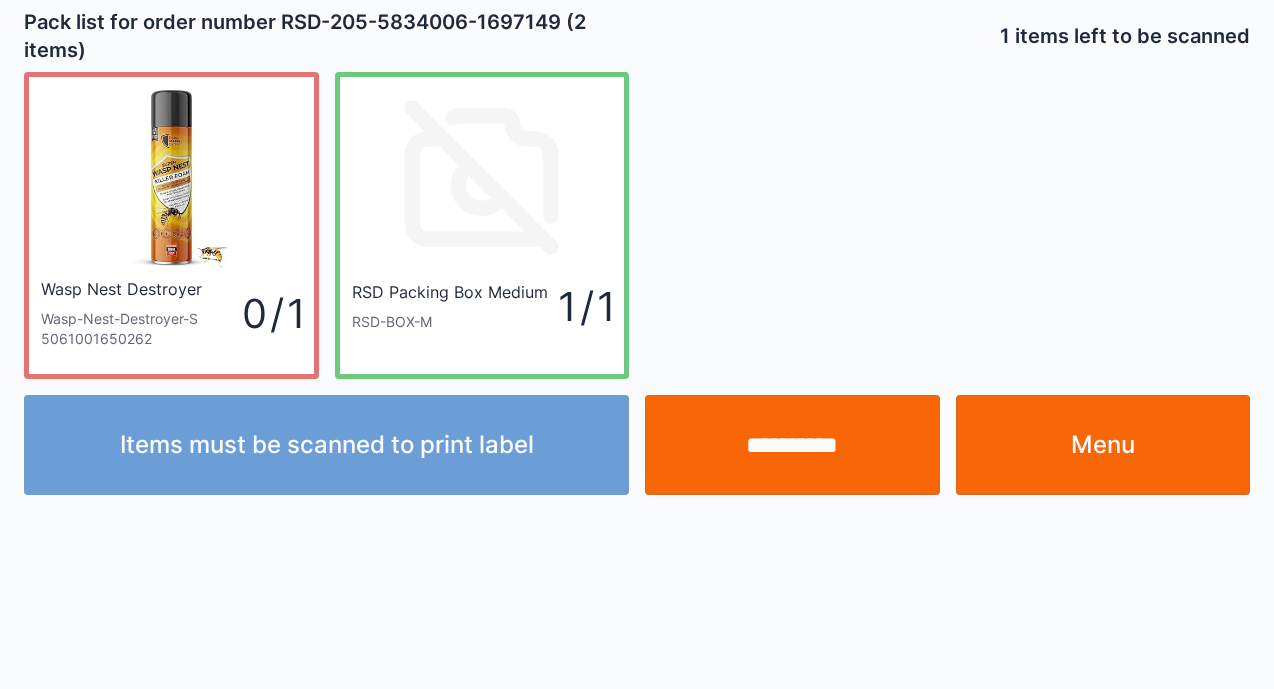 click on "Menu" at bounding box center (1103, 445) 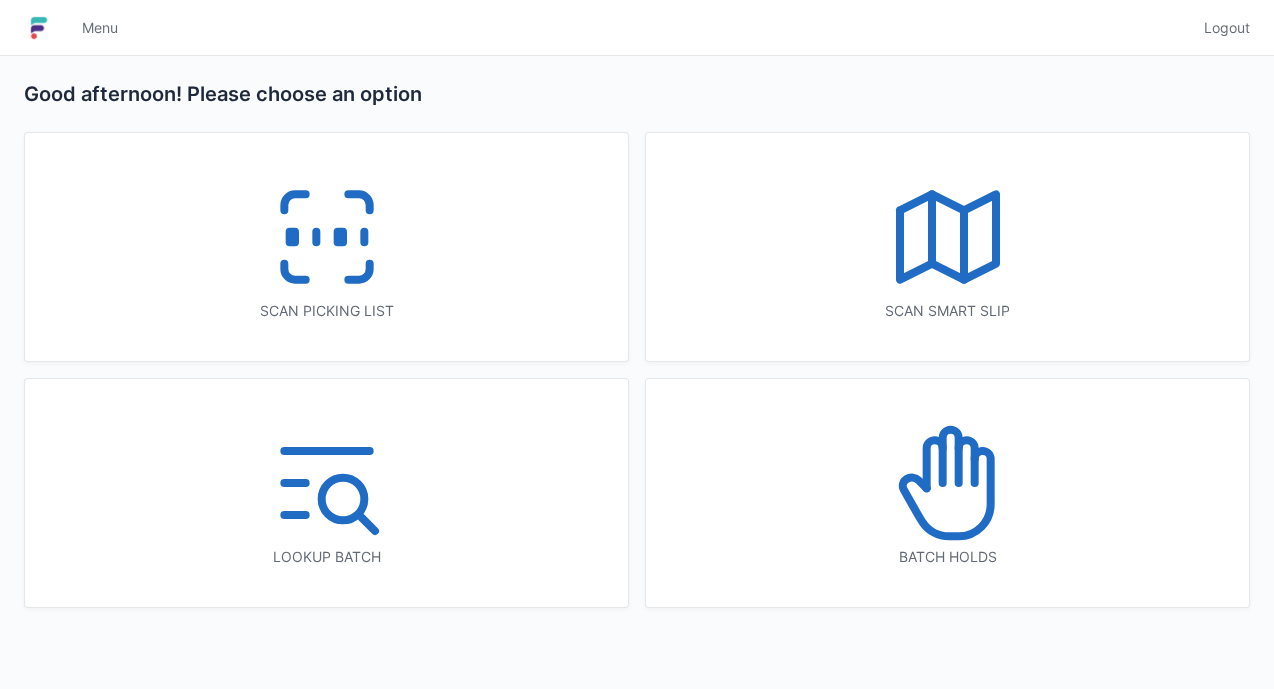 scroll, scrollTop: 0, scrollLeft: 0, axis: both 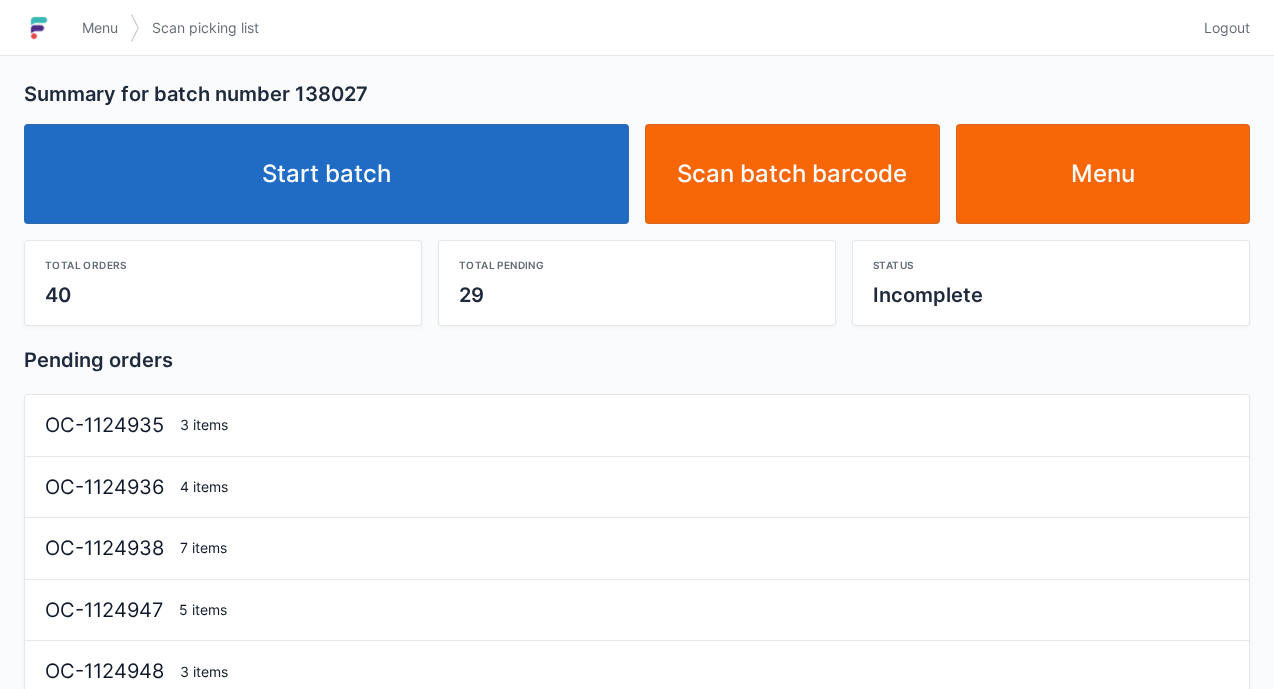 click on "Start batch" at bounding box center [326, 174] 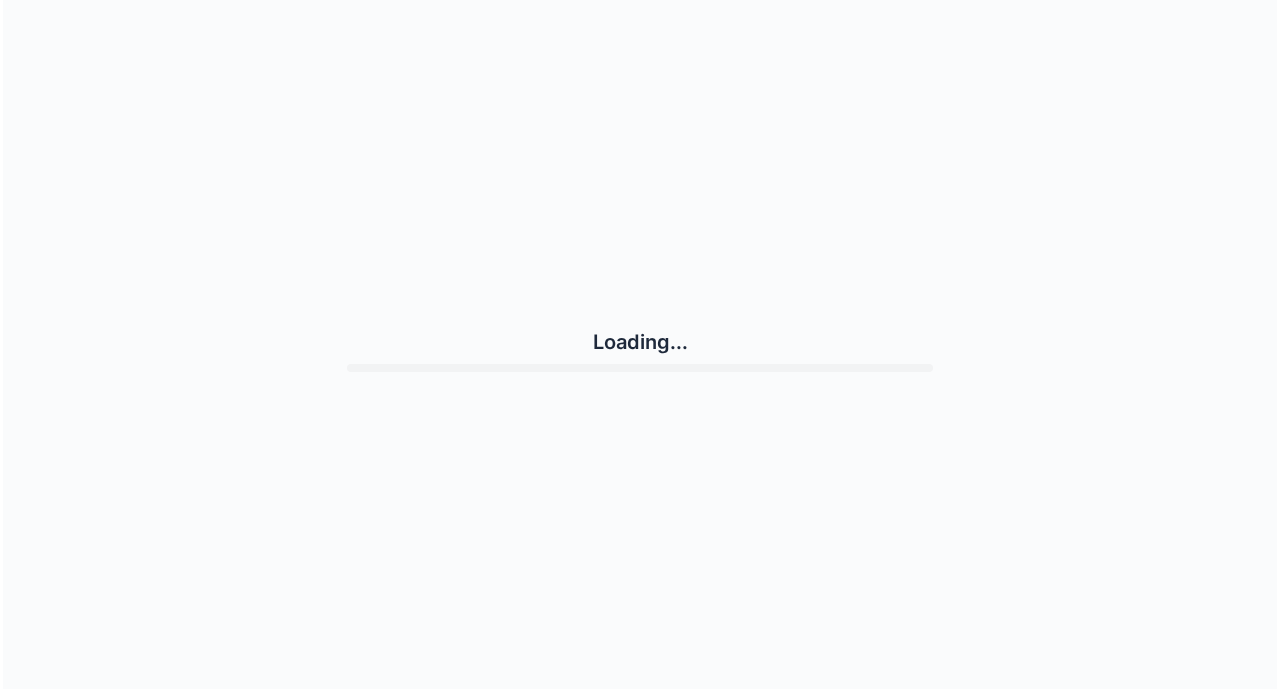 scroll, scrollTop: 0, scrollLeft: 0, axis: both 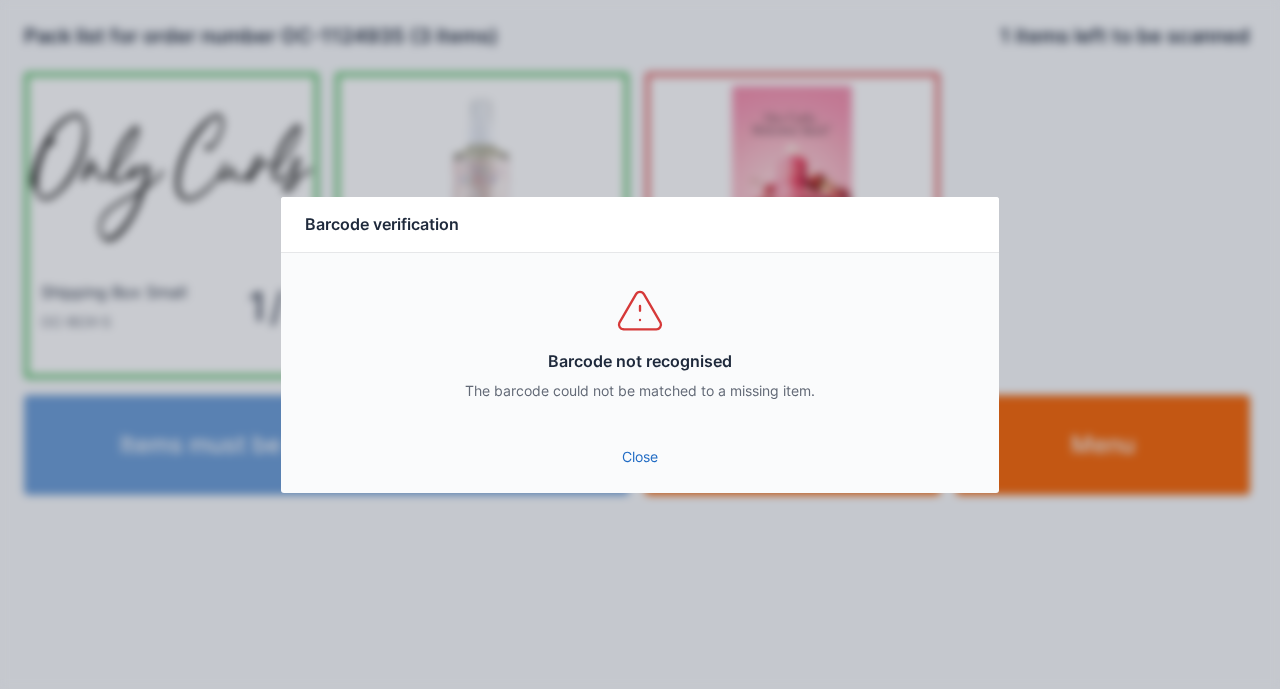 click on "Close" at bounding box center (640, 457) 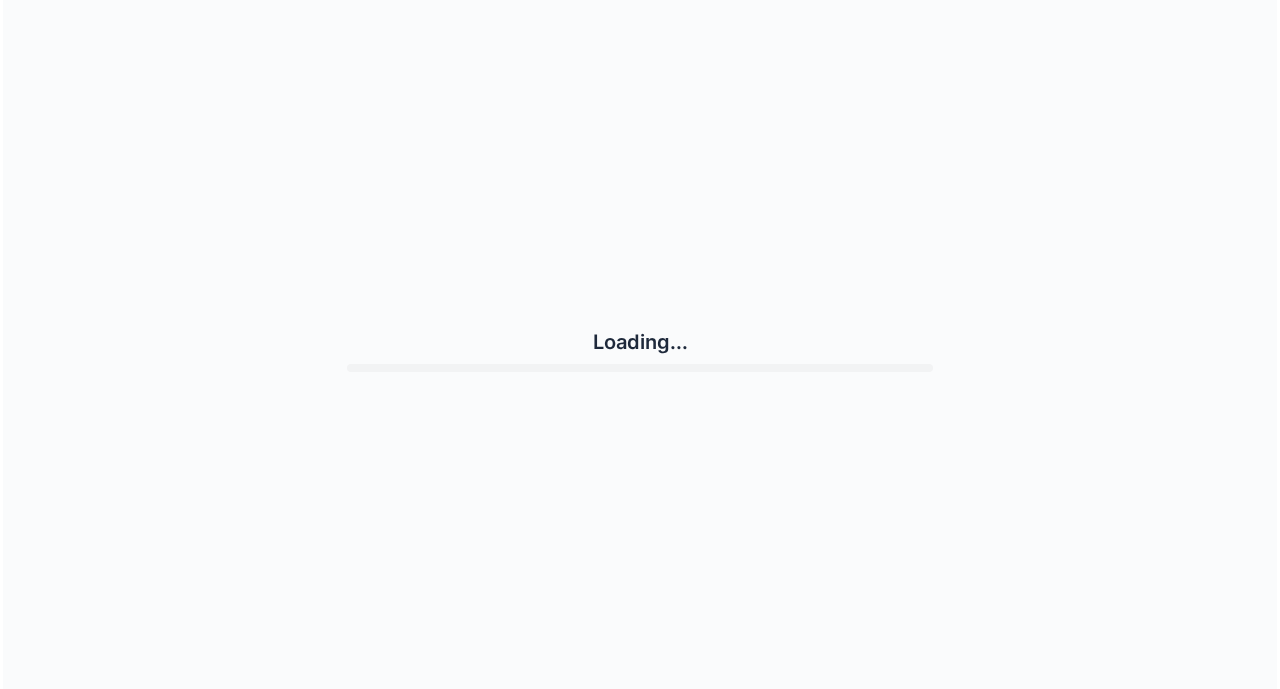 scroll, scrollTop: 0, scrollLeft: 0, axis: both 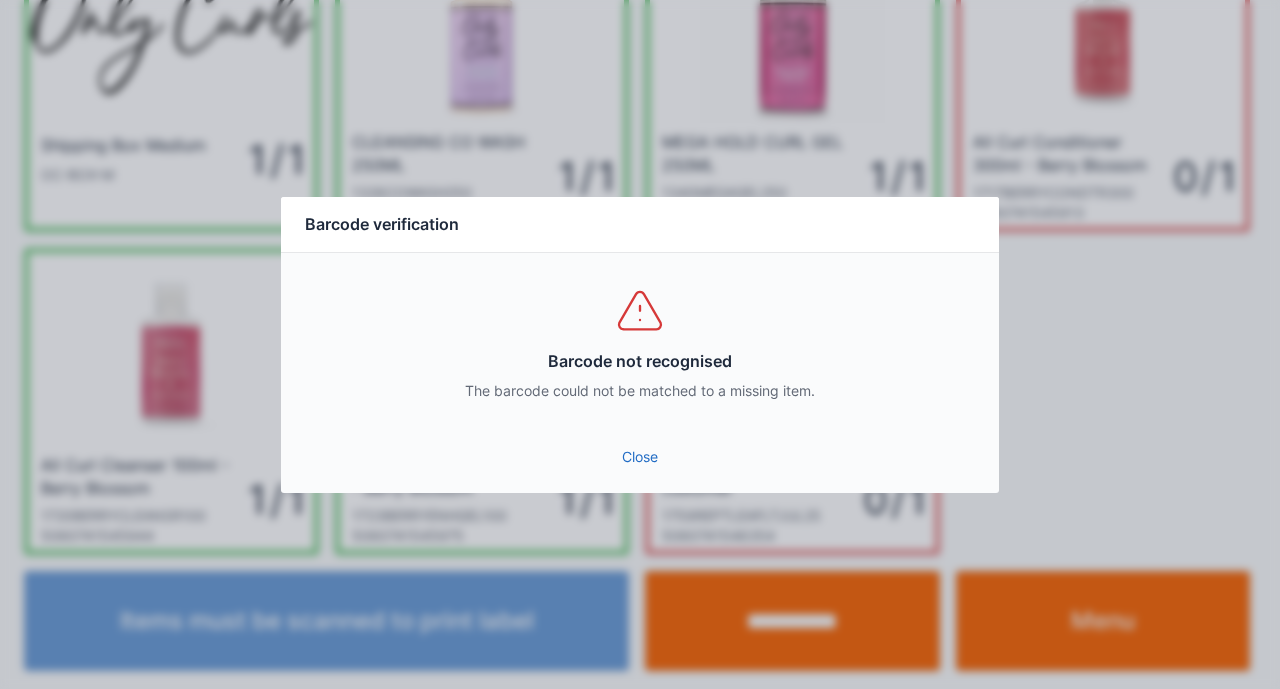 click on "Close" at bounding box center [640, 457] 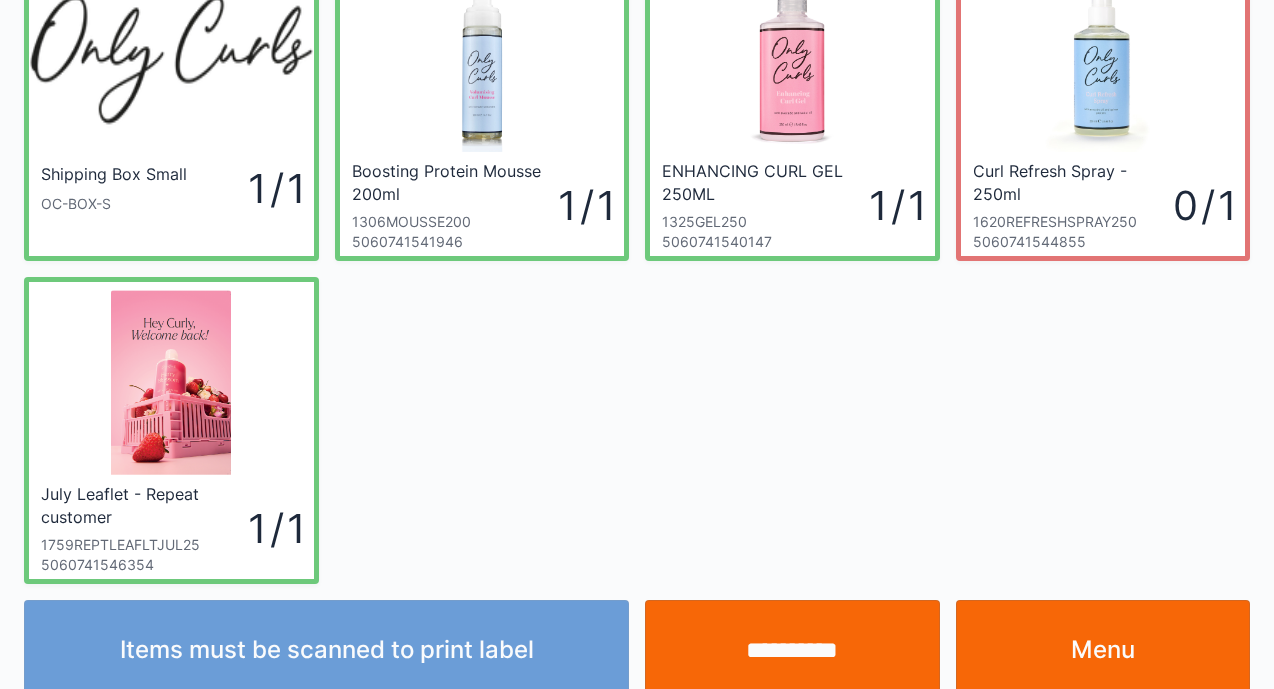scroll, scrollTop: 120, scrollLeft: 0, axis: vertical 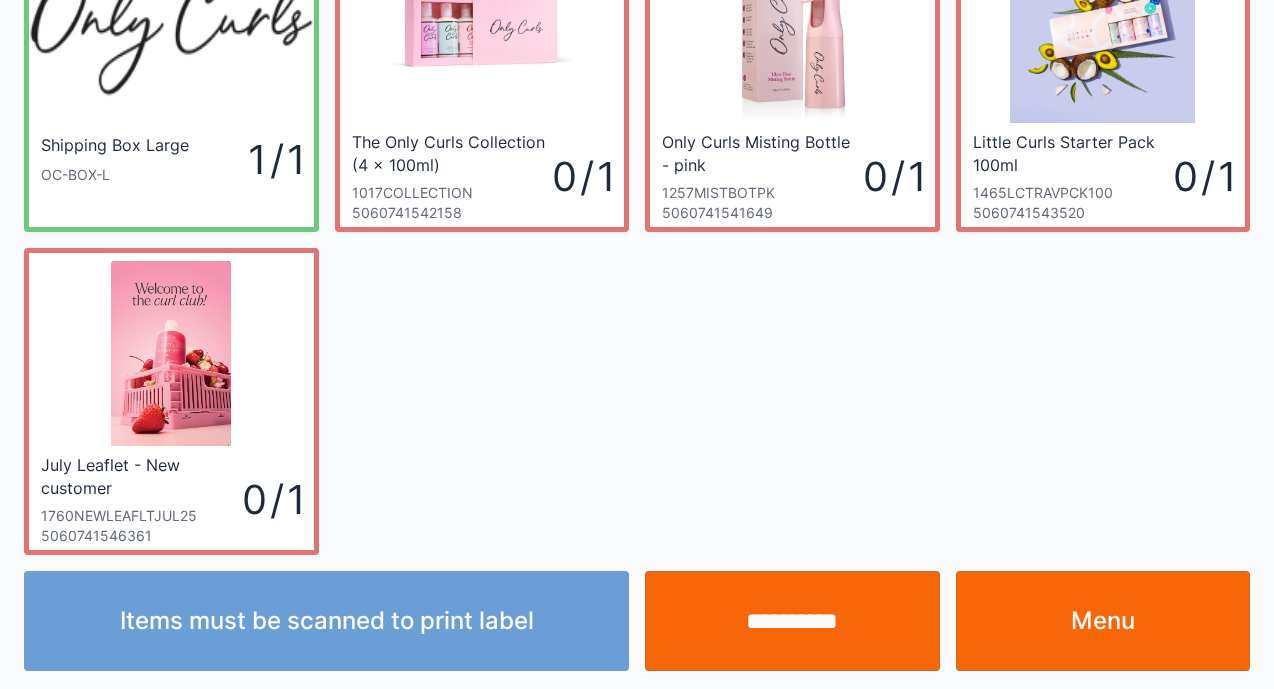 click on "Menu" at bounding box center [1103, 621] 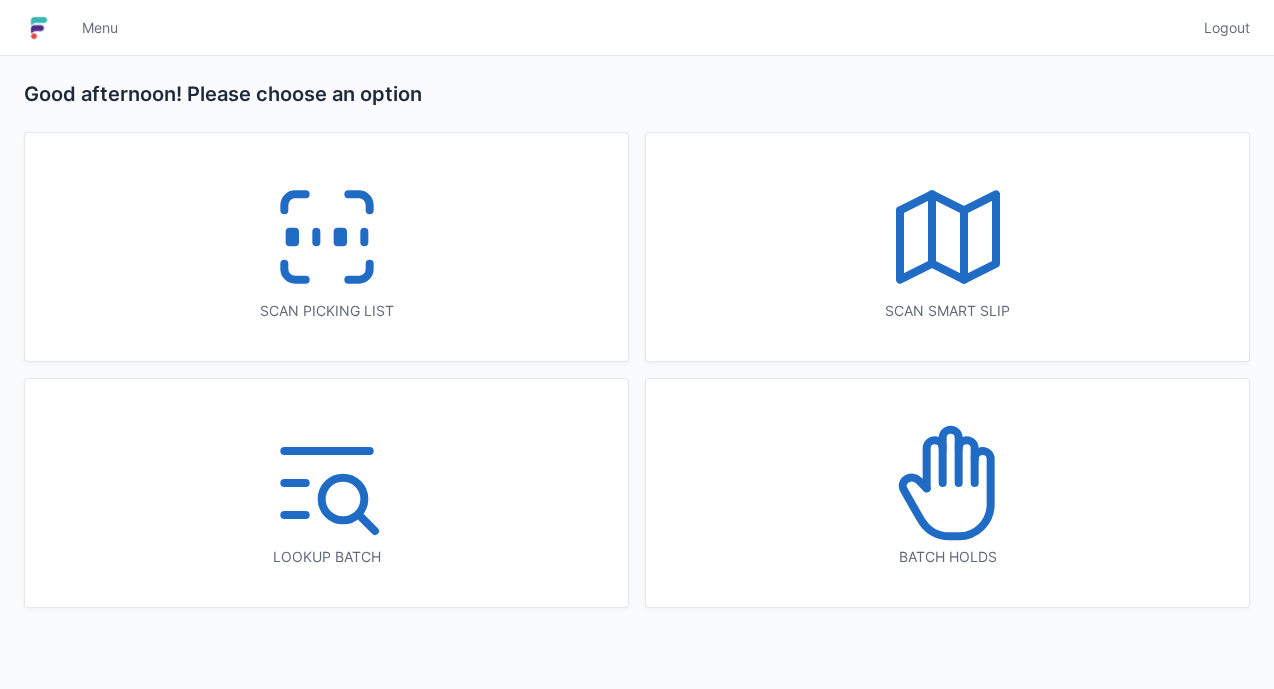 scroll, scrollTop: 0, scrollLeft: 0, axis: both 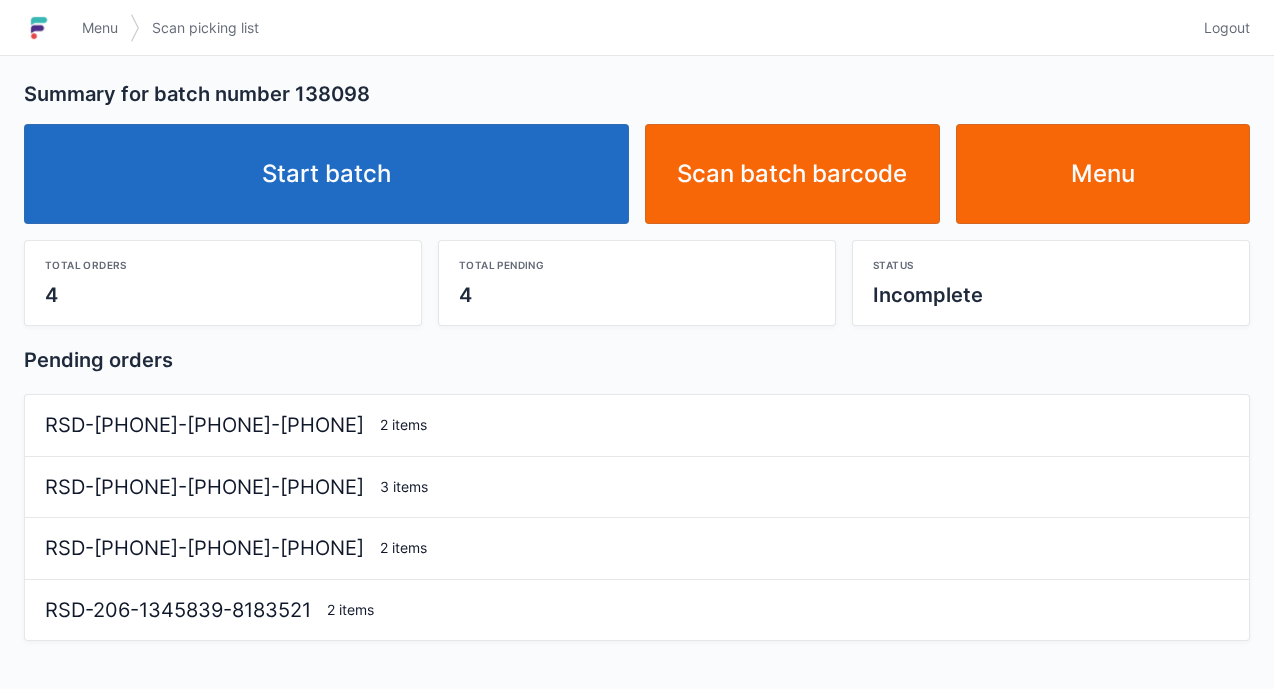 click on "Start batch" at bounding box center [326, 174] 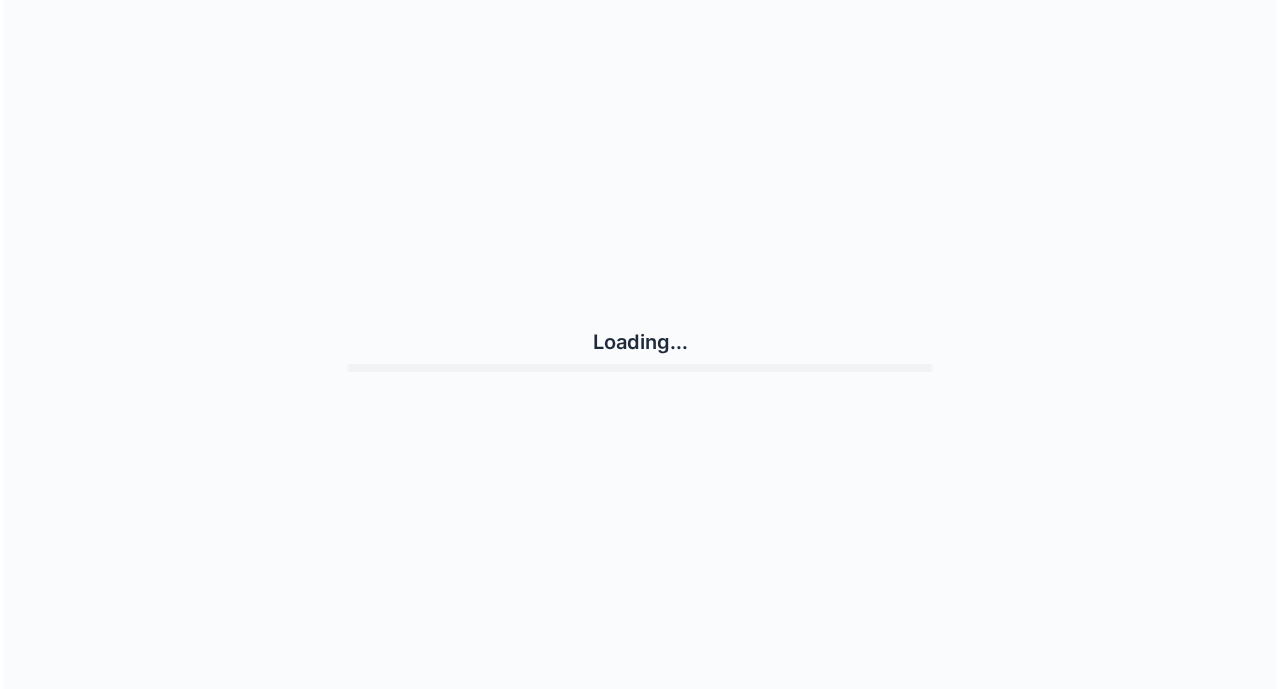 scroll, scrollTop: 0, scrollLeft: 0, axis: both 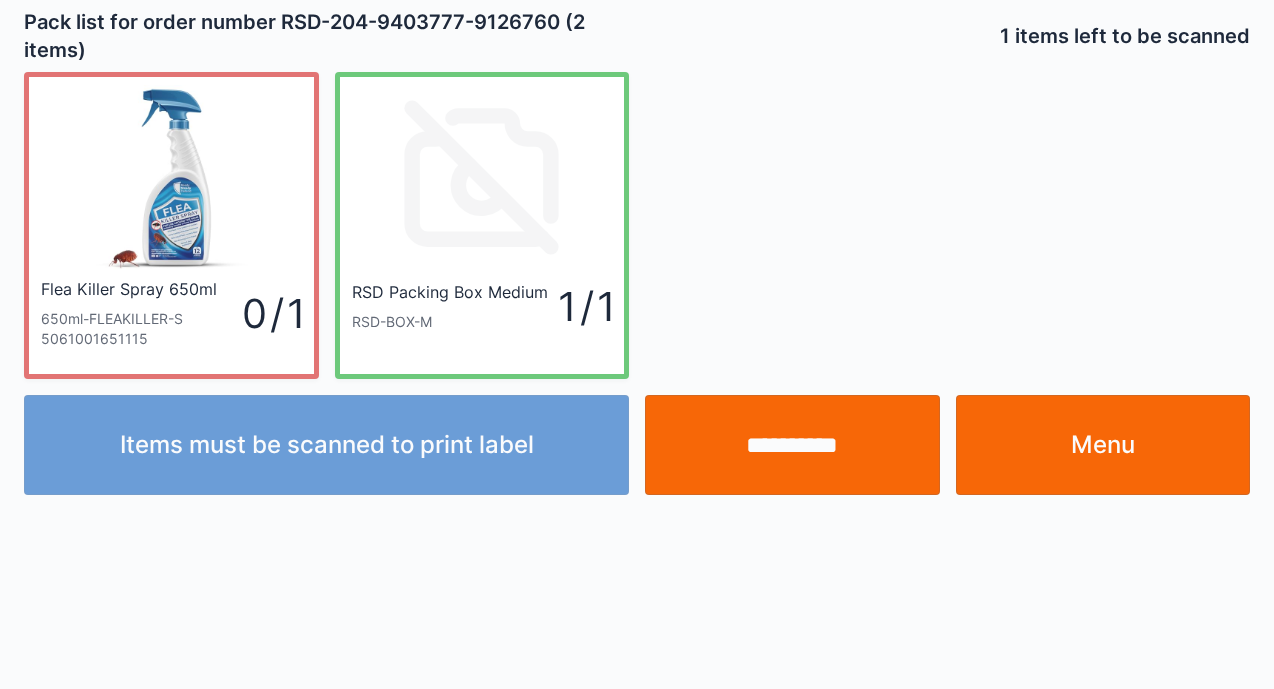 click on "**********" at bounding box center (792, 445) 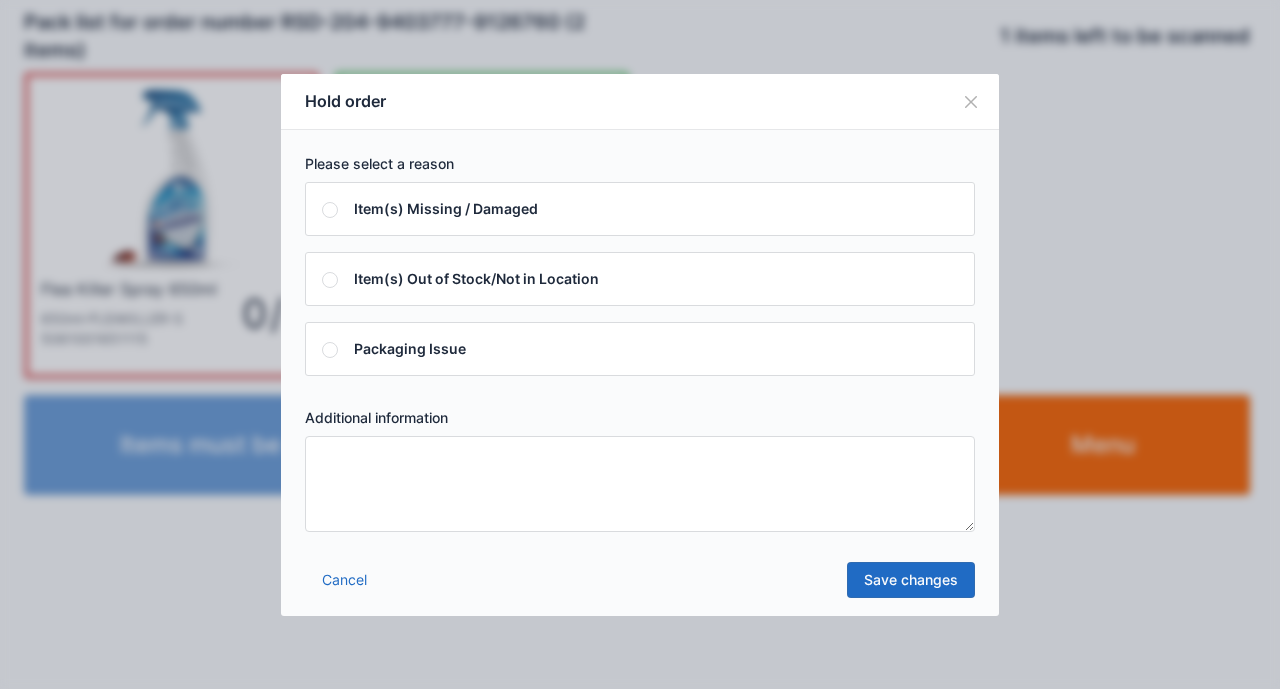 click at bounding box center (640, 484) 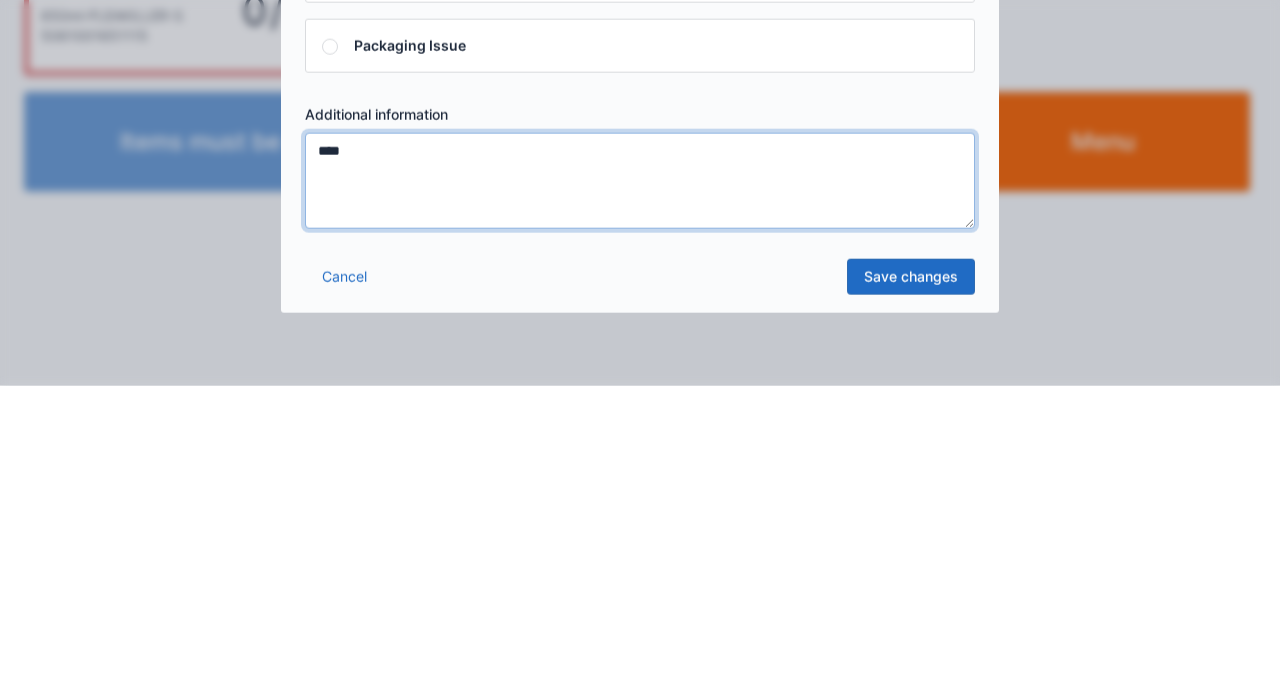 type on "****" 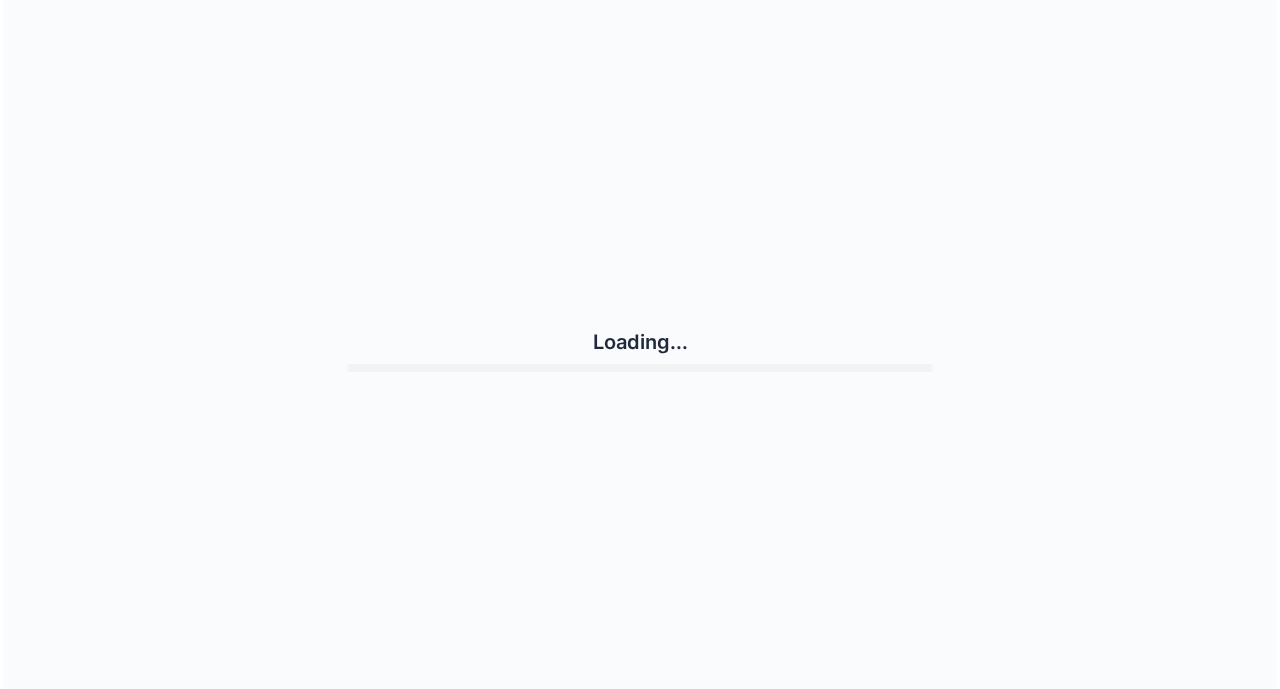 scroll, scrollTop: 0, scrollLeft: 0, axis: both 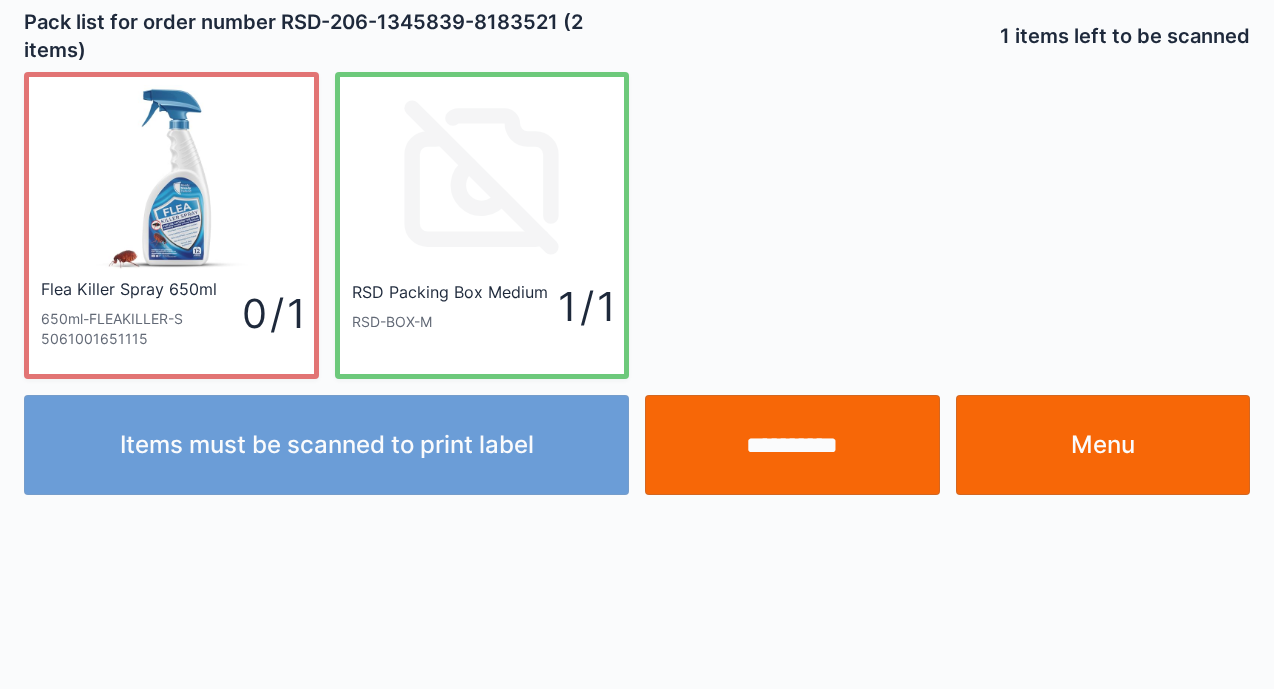 click on "**********" at bounding box center (792, 445) 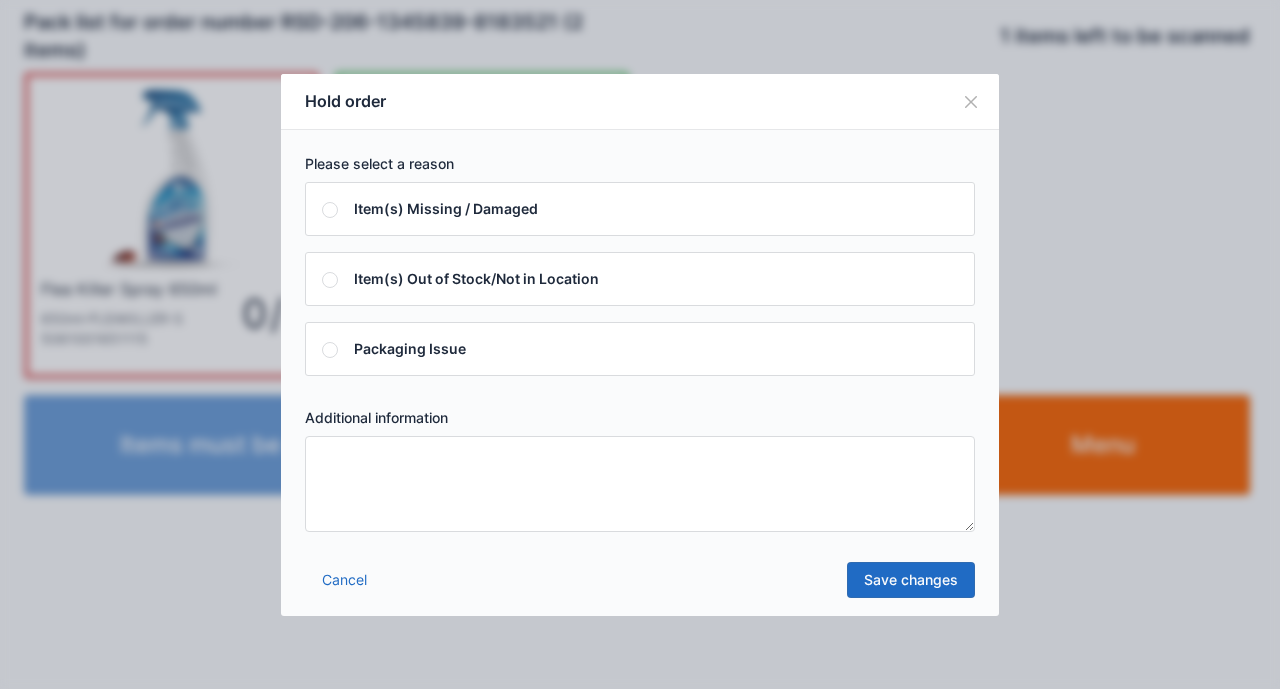 click at bounding box center (640, 484) 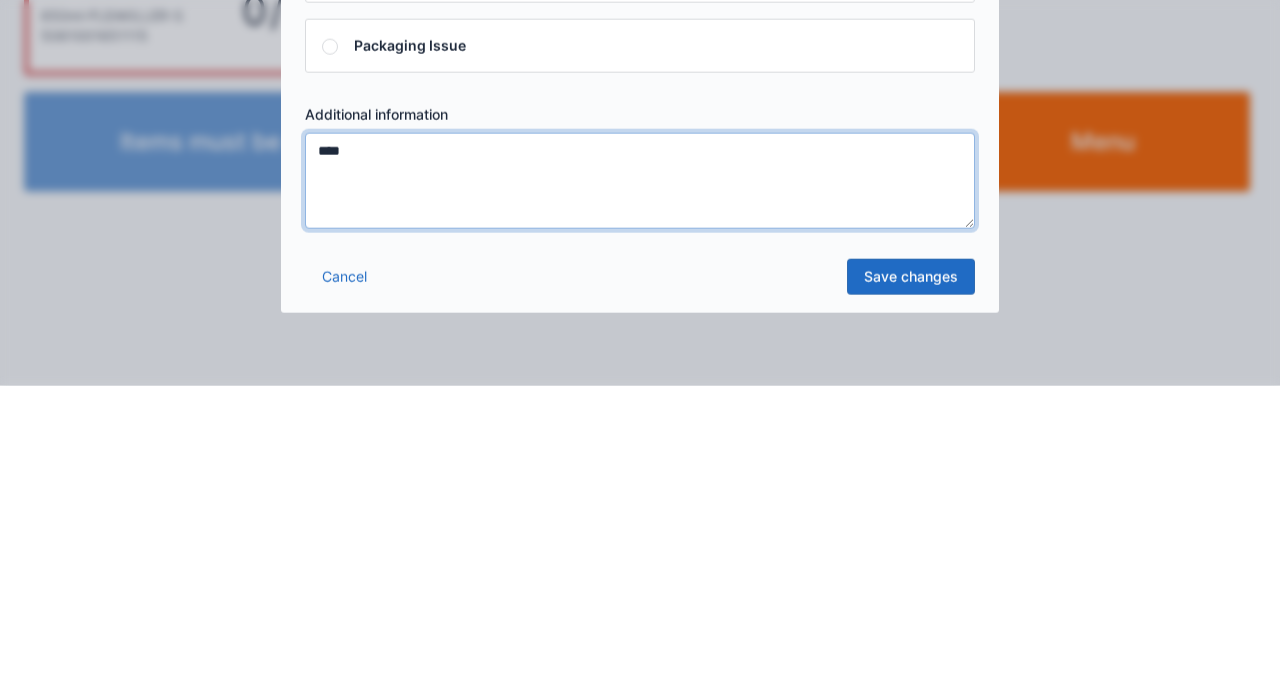 type on "****" 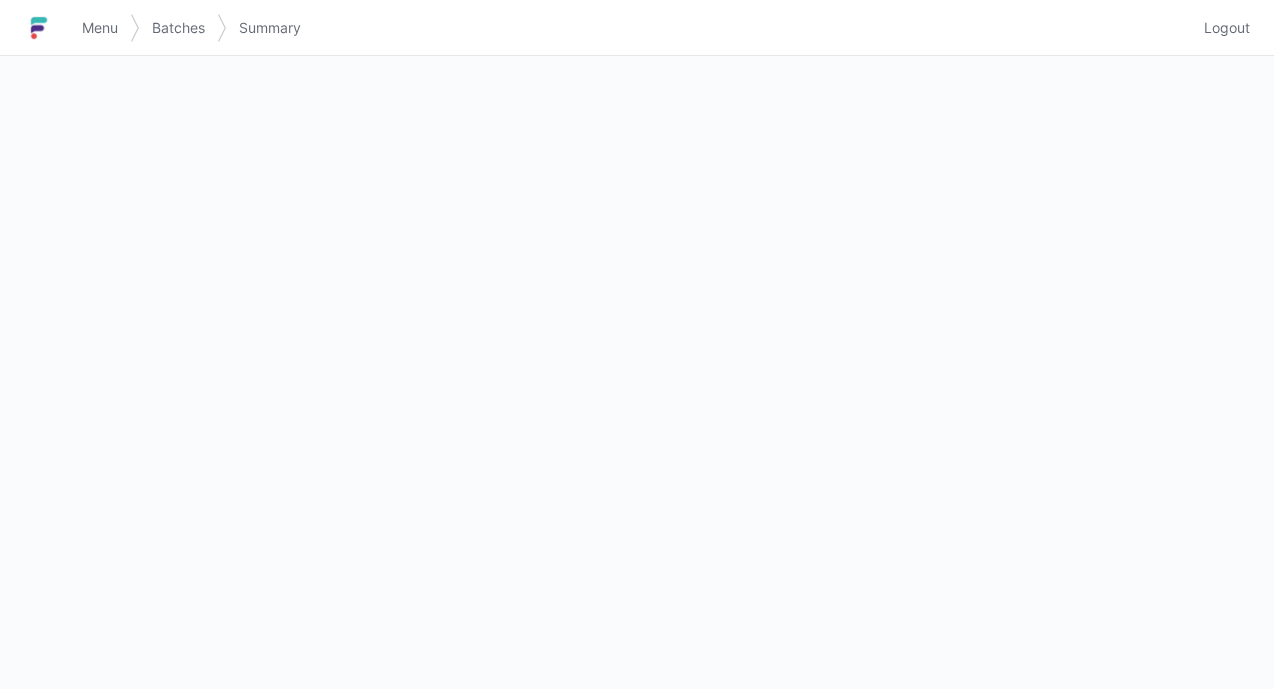 scroll, scrollTop: 0, scrollLeft: 0, axis: both 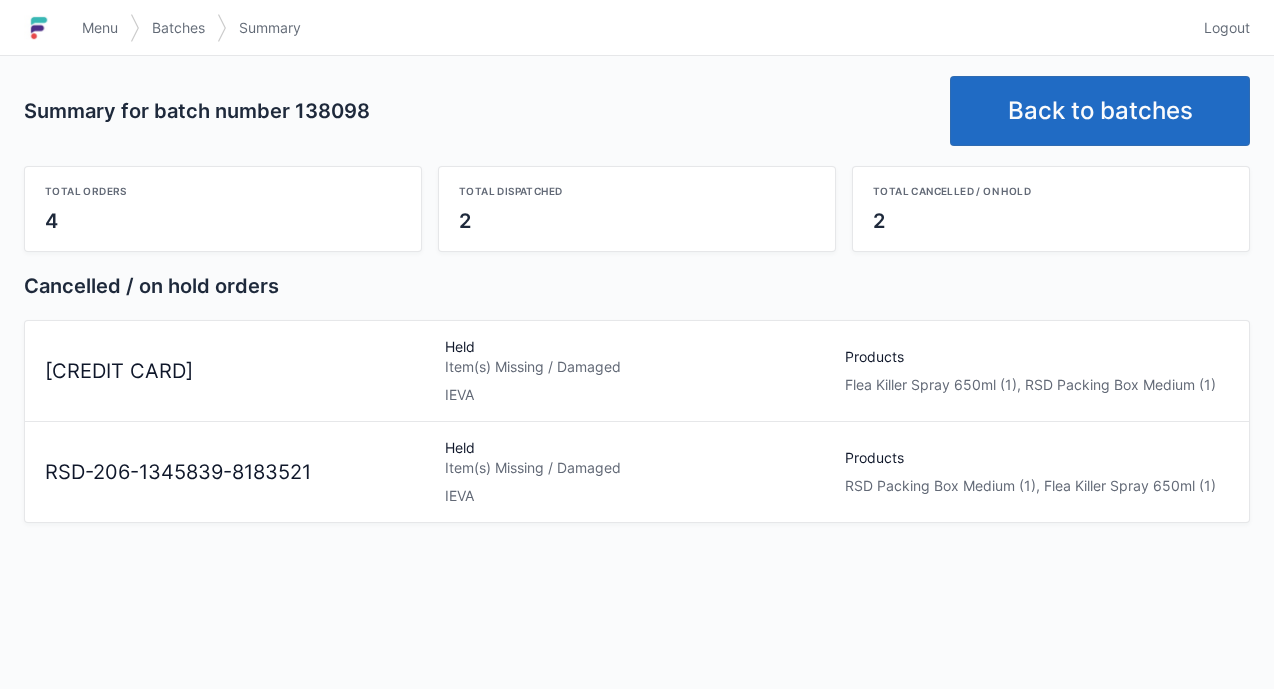 click on "Total orders" at bounding box center [223, 191] 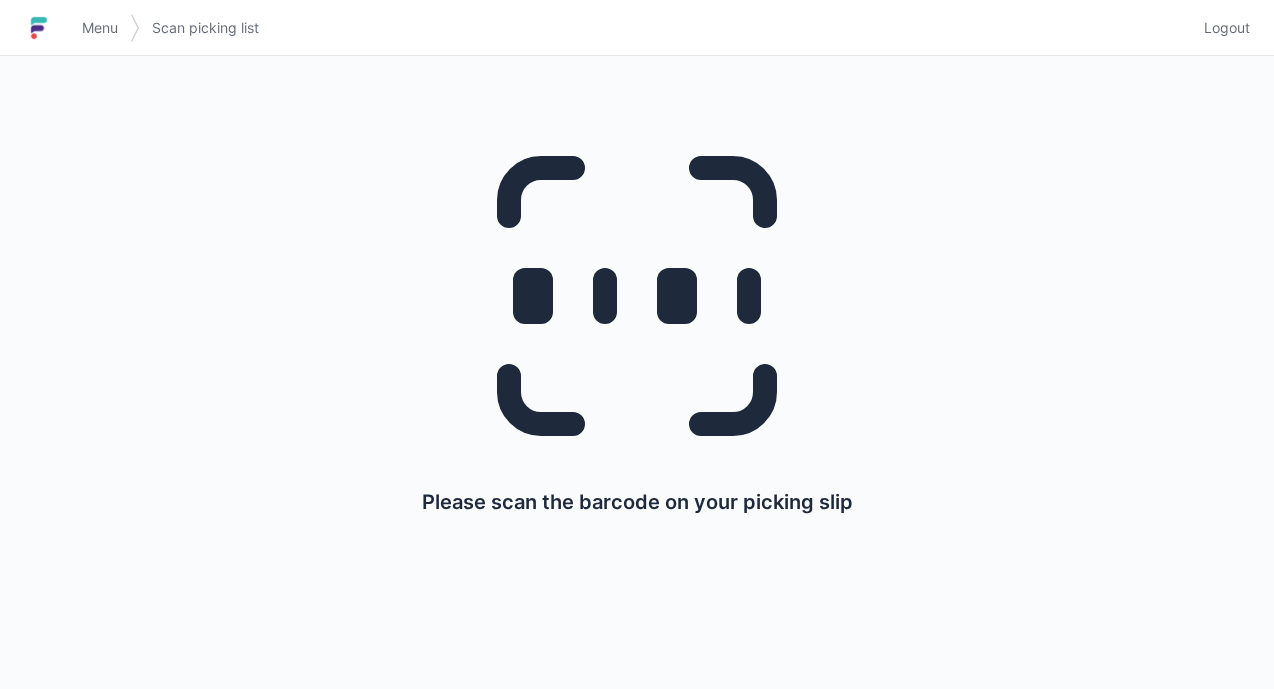scroll, scrollTop: 0, scrollLeft: 0, axis: both 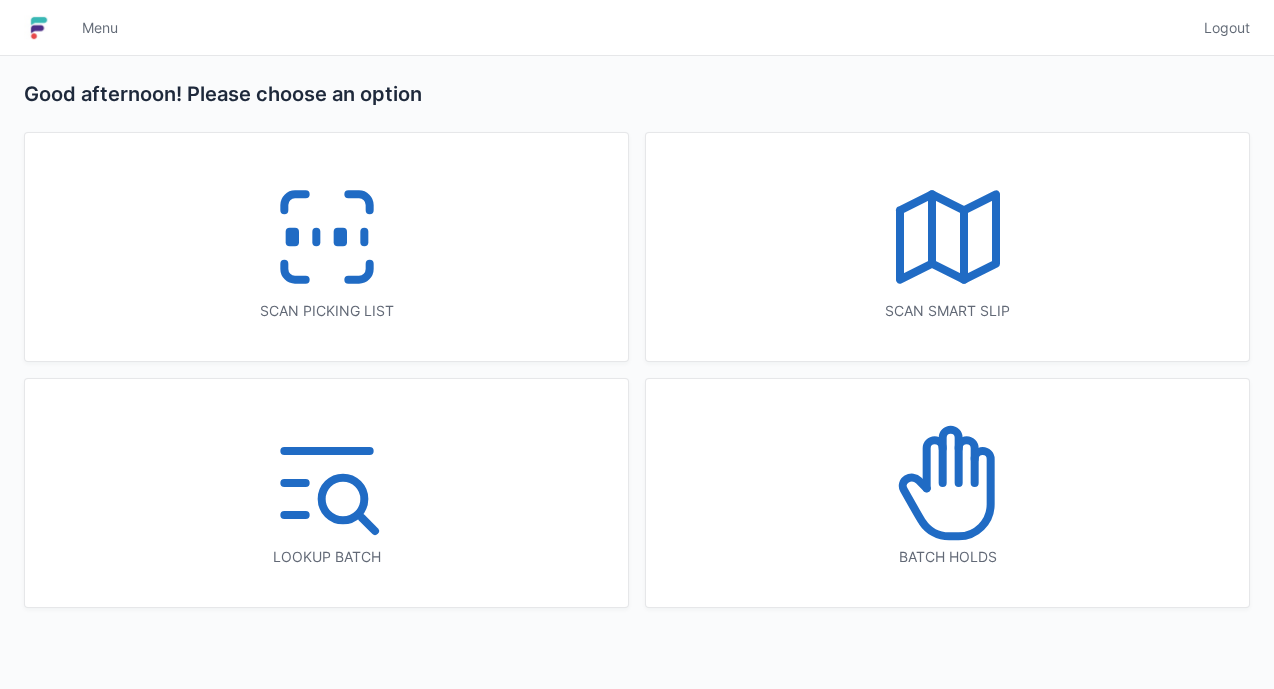 click 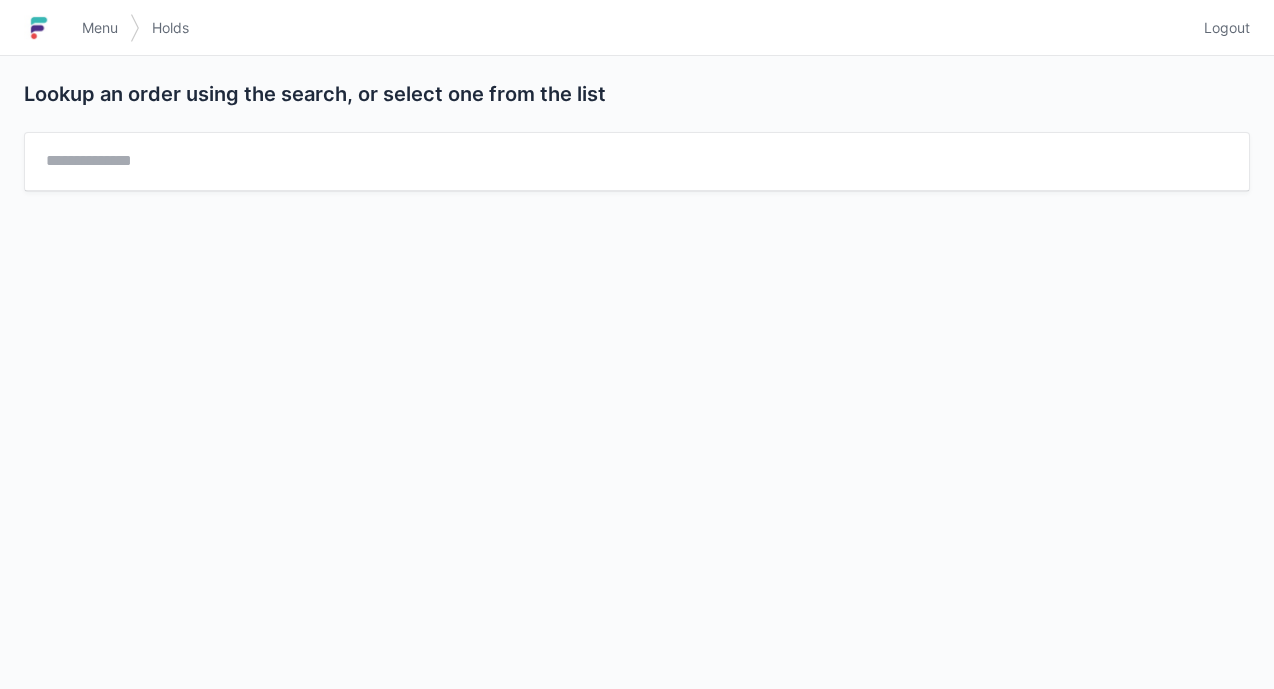 scroll, scrollTop: 0, scrollLeft: 0, axis: both 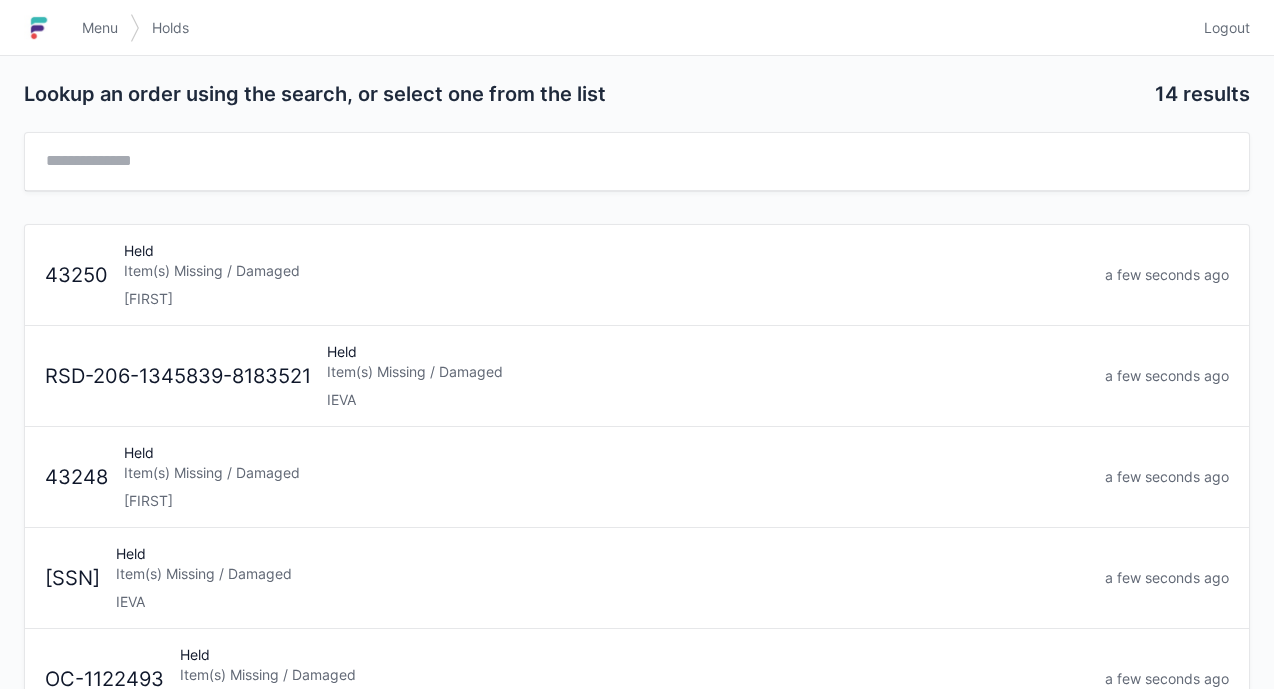 click on "Item(s) Missing / Damaged" at bounding box center (602, 574) 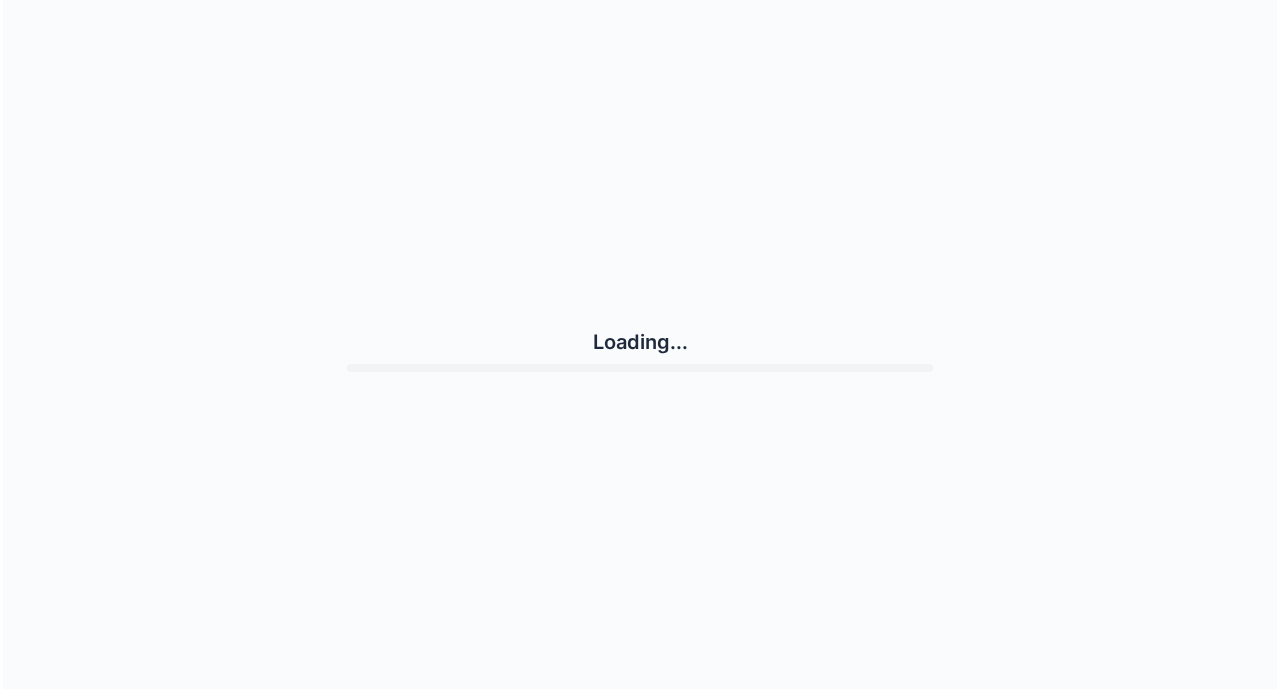 scroll, scrollTop: 0, scrollLeft: 0, axis: both 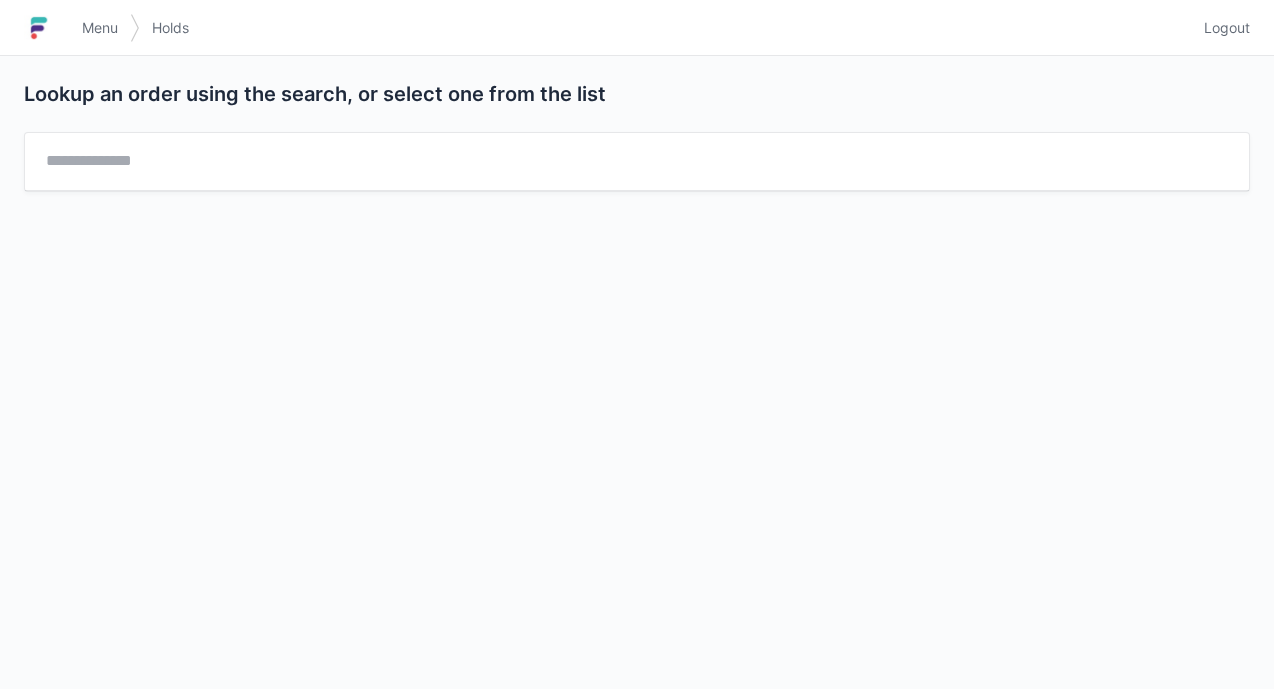 click on "Menu" at bounding box center (100, 28) 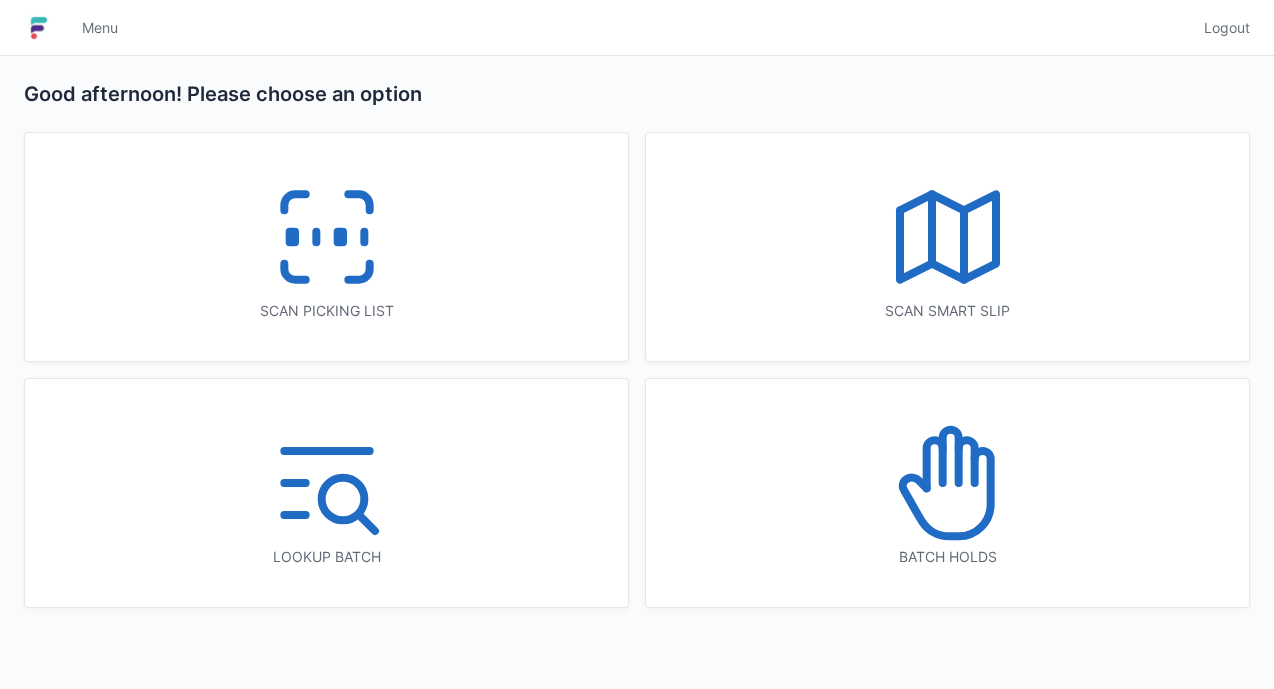 scroll, scrollTop: 0, scrollLeft: 0, axis: both 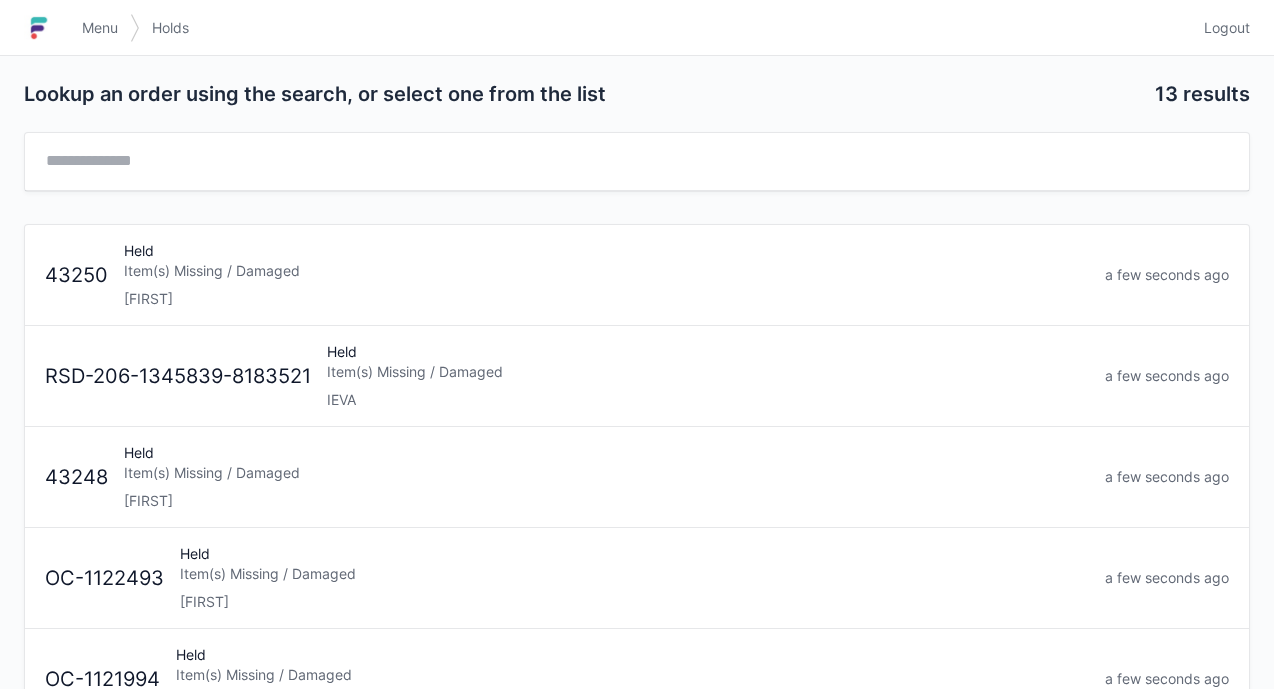 click on "Held  Item(s) Missing / Damaged IEVA" at bounding box center (708, 376) 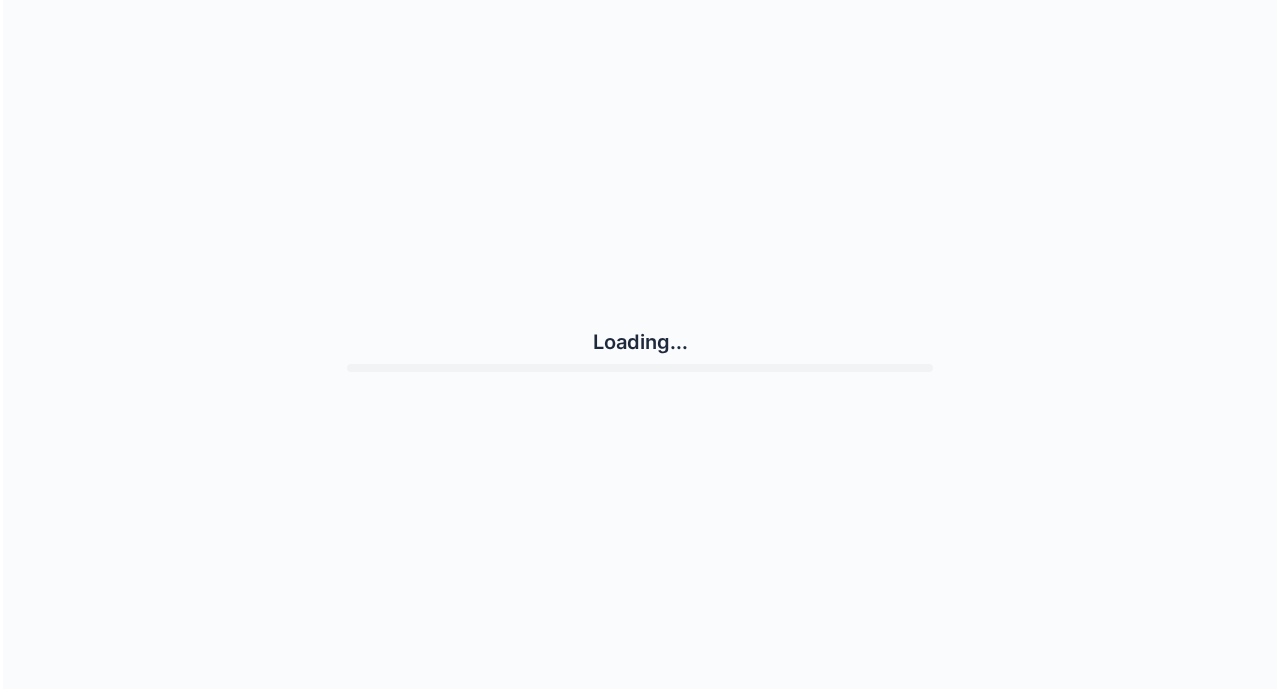 scroll, scrollTop: 0, scrollLeft: 0, axis: both 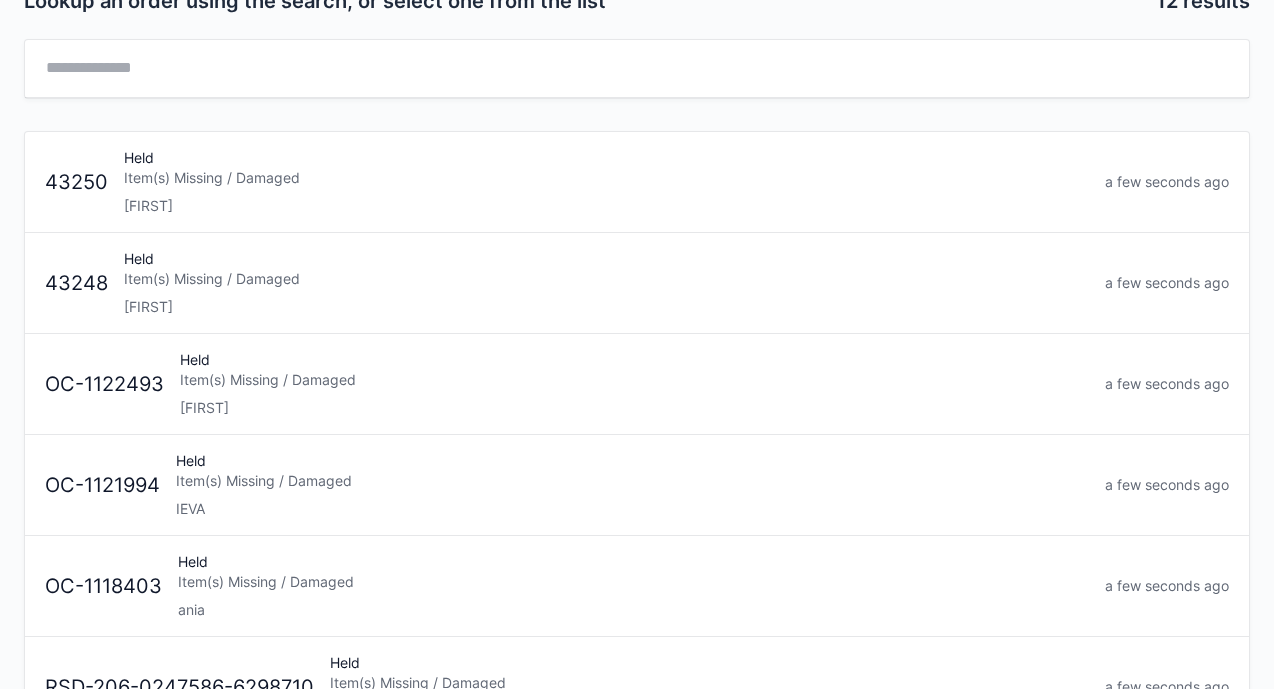 click on "alex" at bounding box center (634, 408) 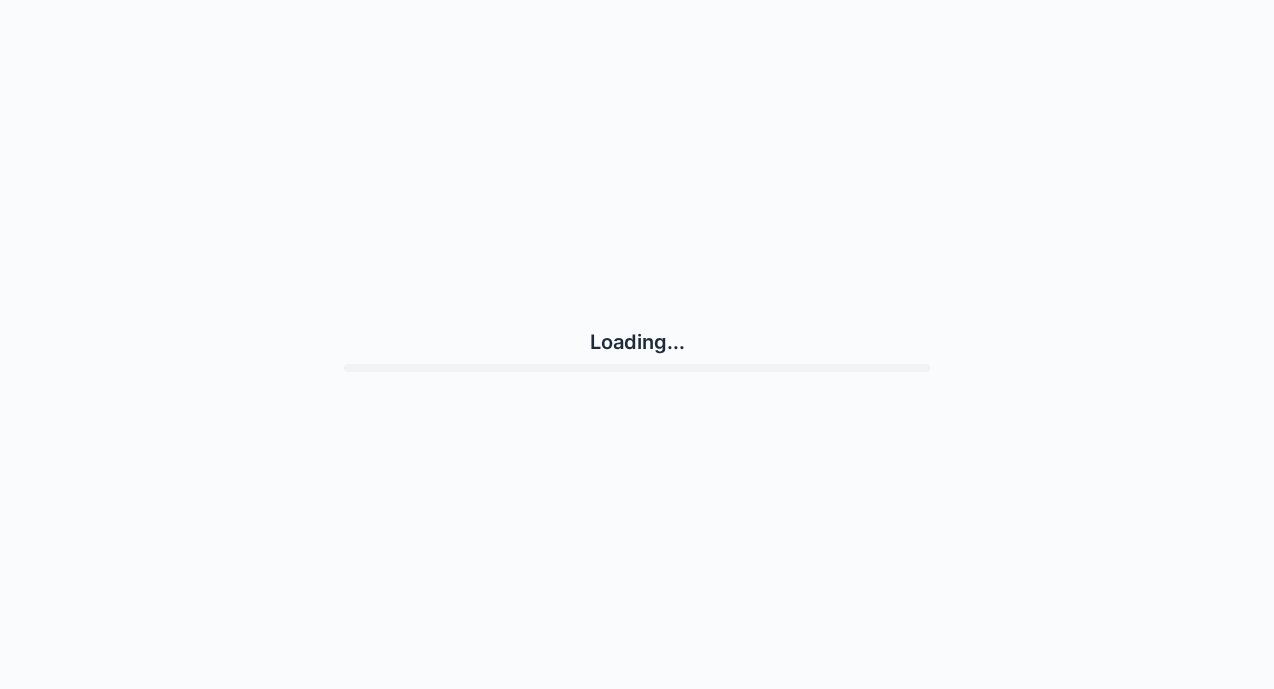 scroll, scrollTop: 0, scrollLeft: 0, axis: both 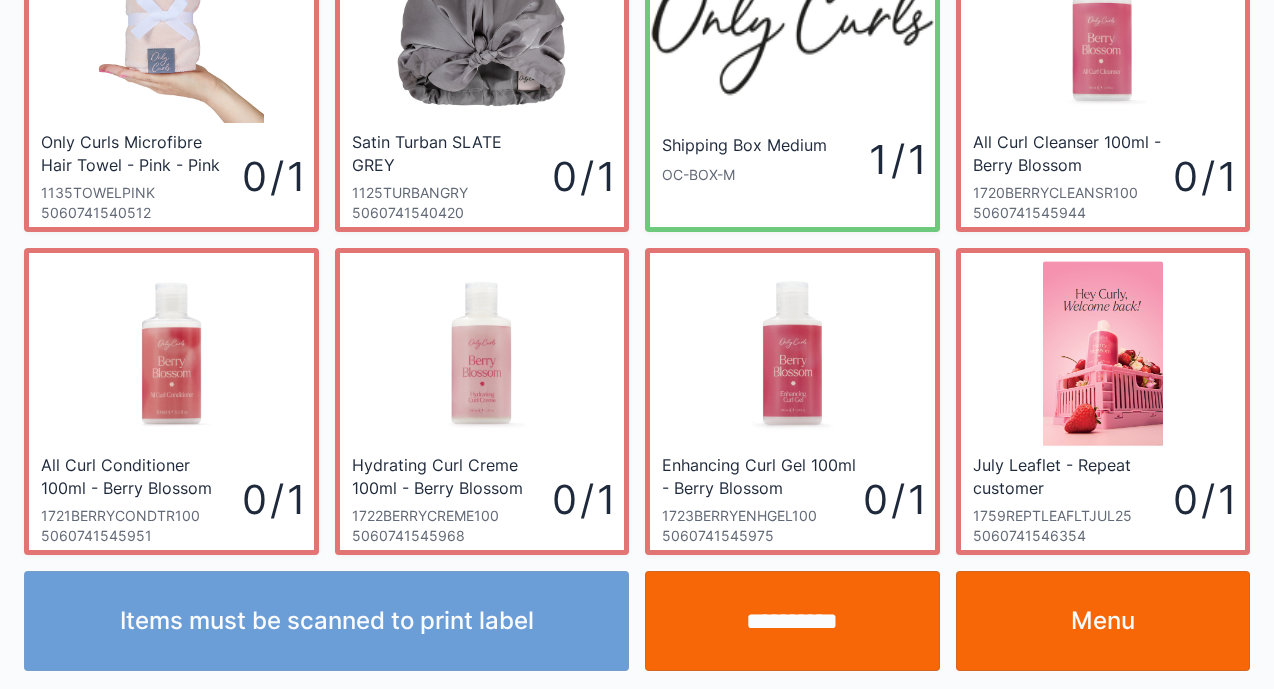 click on "Menu" at bounding box center (1103, 621) 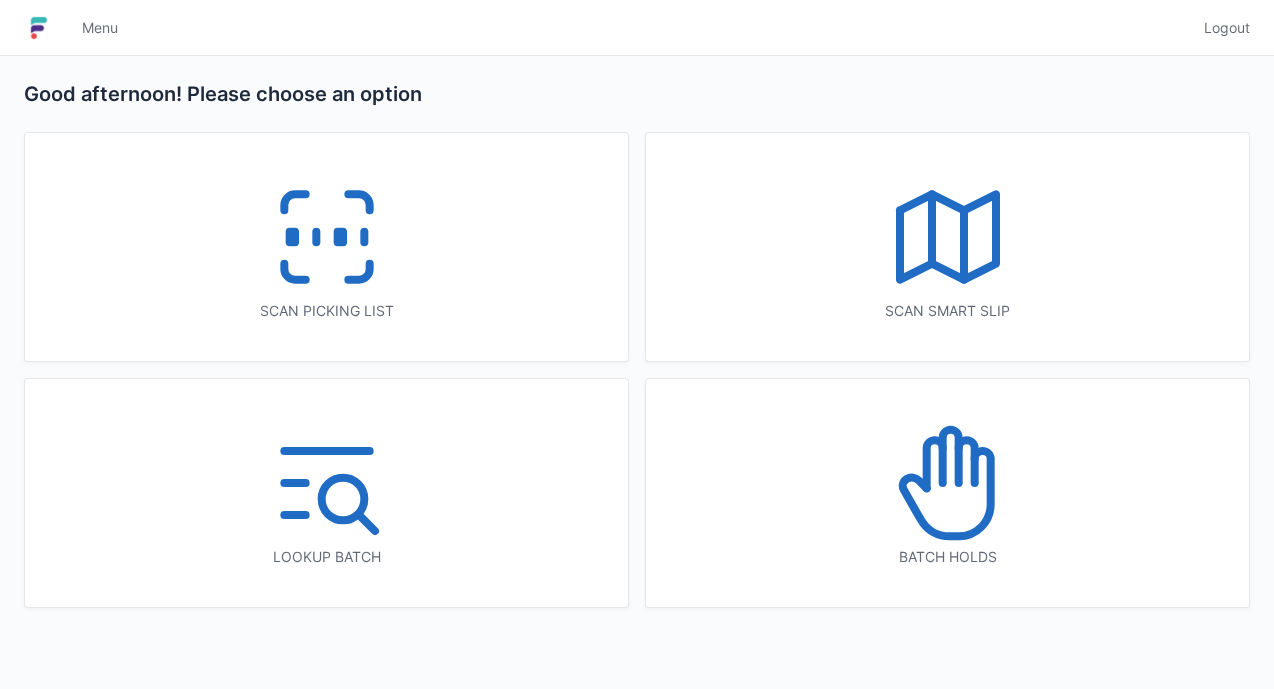 scroll, scrollTop: 0, scrollLeft: 0, axis: both 